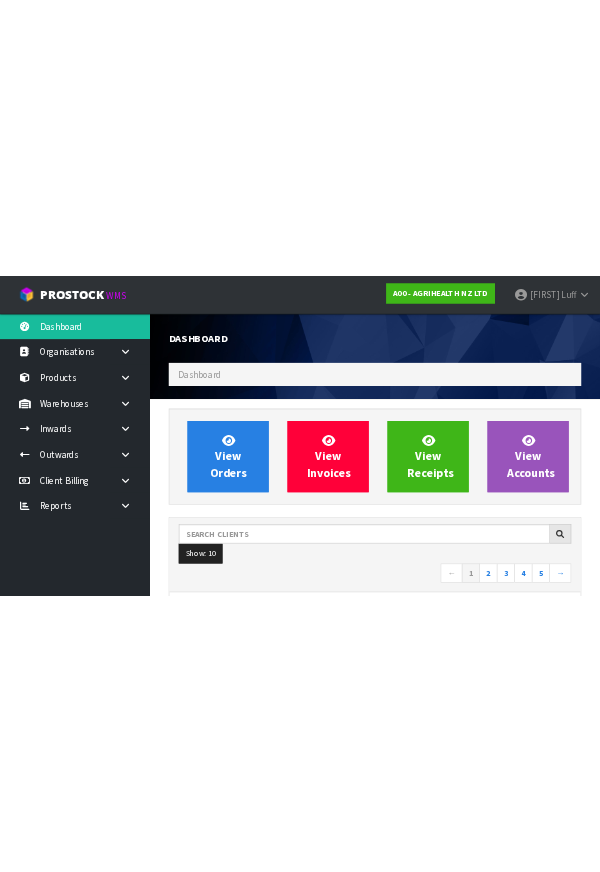 scroll, scrollTop: 593, scrollLeft: 0, axis: vertical 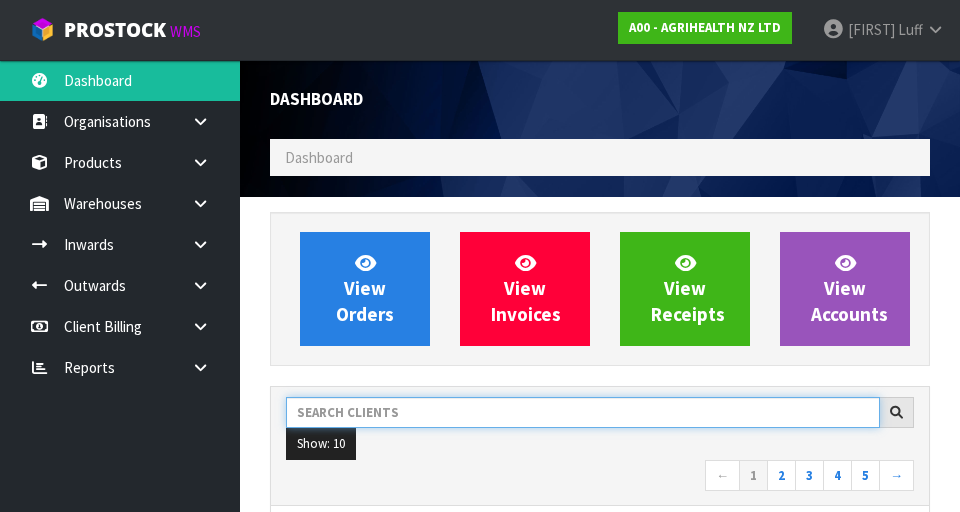 click at bounding box center [583, 412] 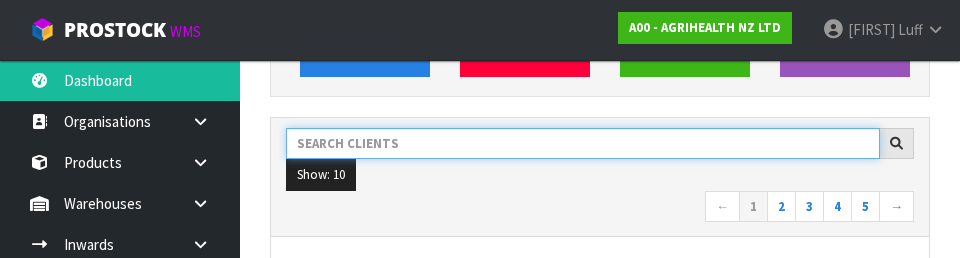 scroll, scrollTop: 274, scrollLeft: 0, axis: vertical 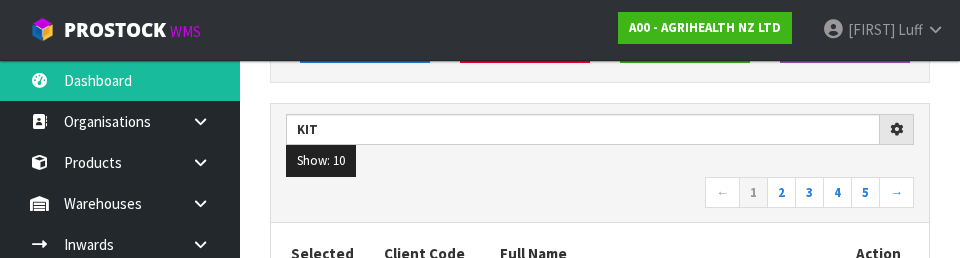 click on "←
1 2 3 4 5
→" at bounding box center (600, 194) 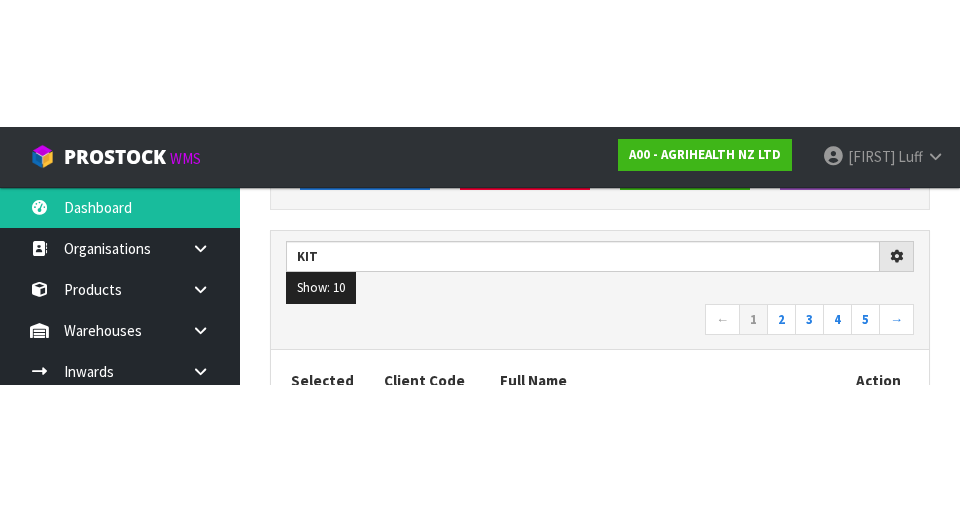 scroll, scrollTop: 283, scrollLeft: 0, axis: vertical 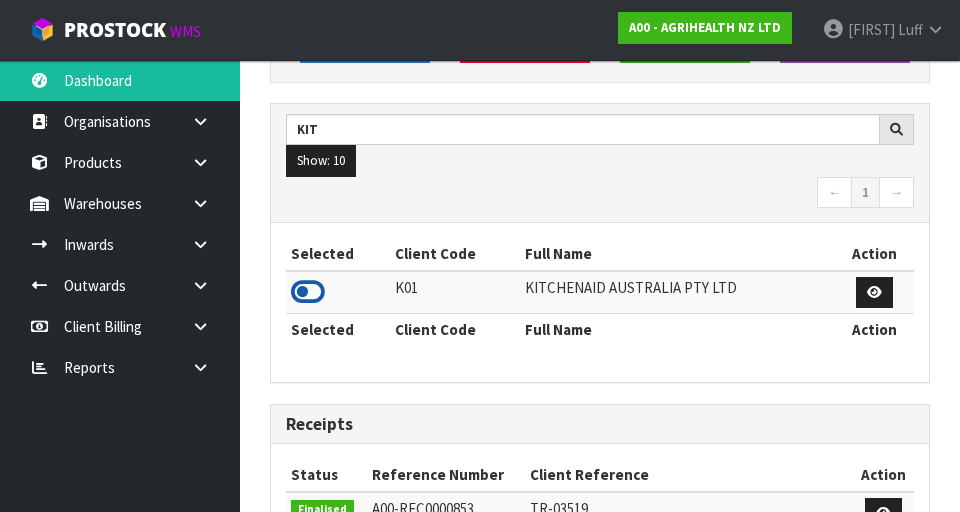 click at bounding box center [308, 292] 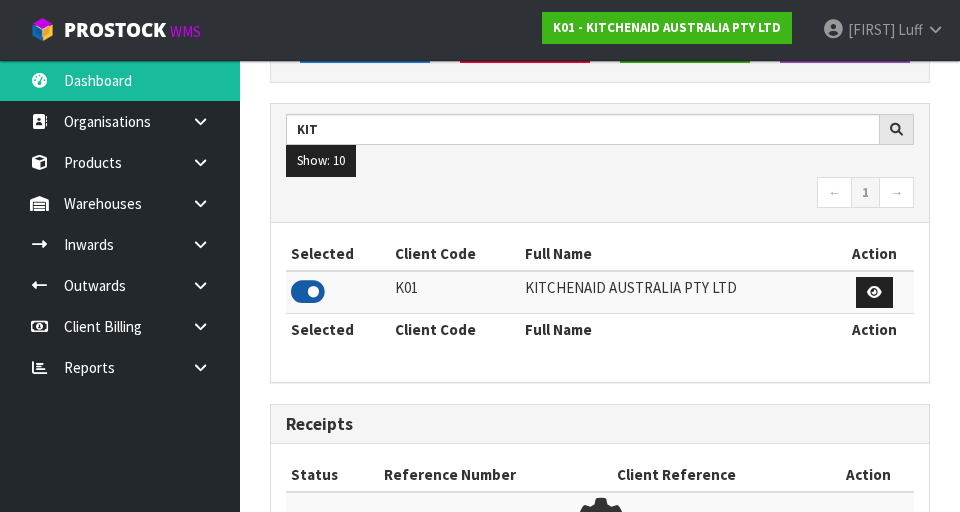 scroll, scrollTop: 1318, scrollLeft: 690, axis: both 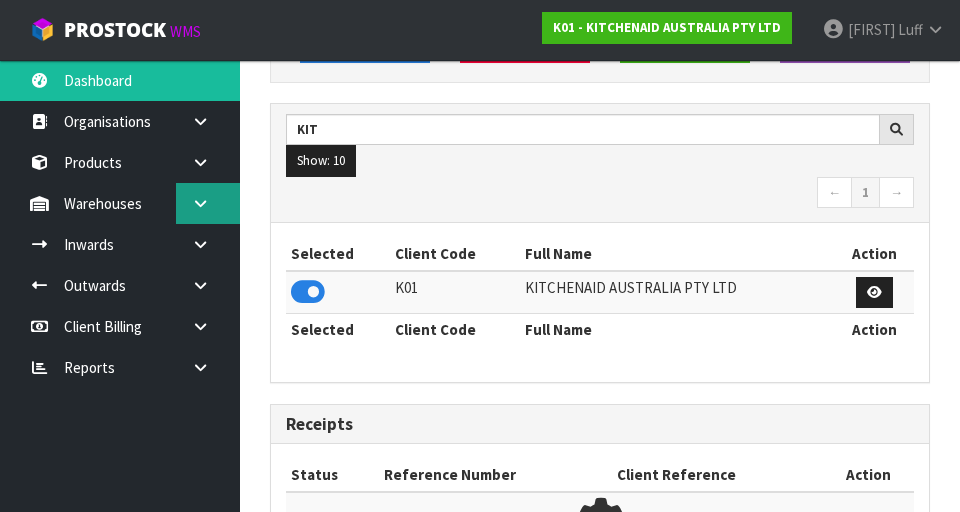 click at bounding box center [200, 203] 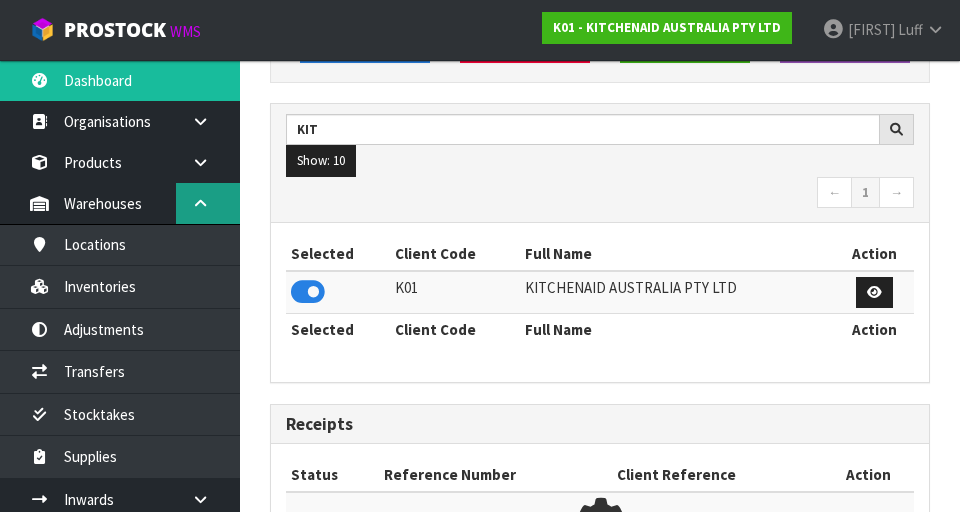 scroll, scrollTop: 998413, scrollLeft: 999310, axis: both 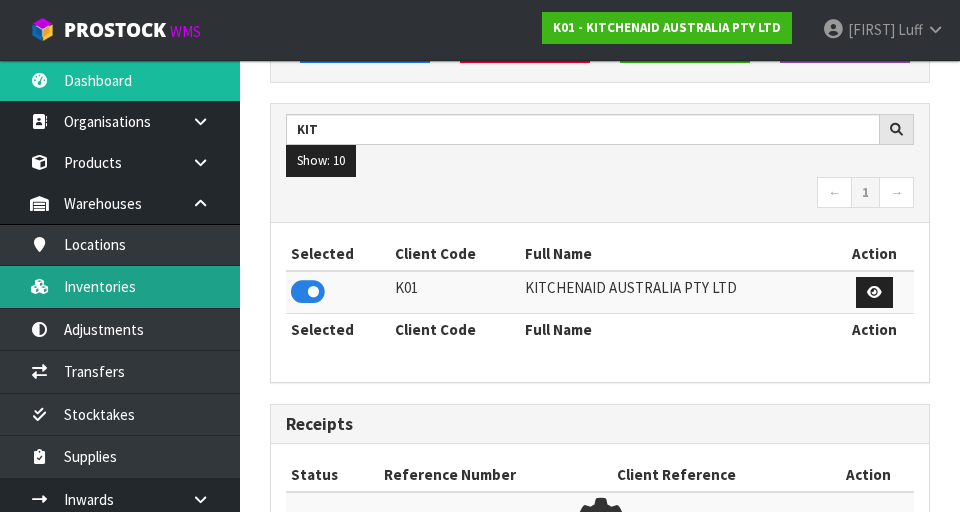 click on "Inventories" at bounding box center [120, 286] 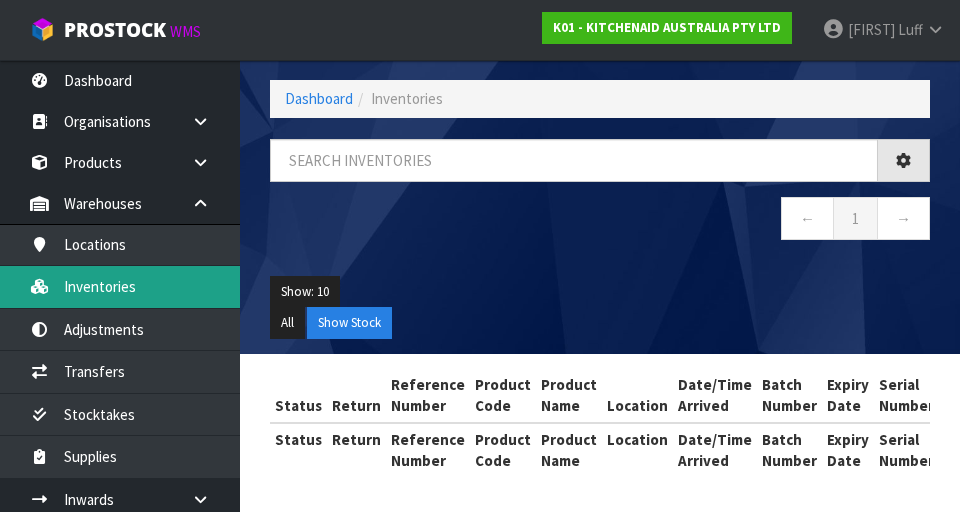 scroll, scrollTop: 84, scrollLeft: 0, axis: vertical 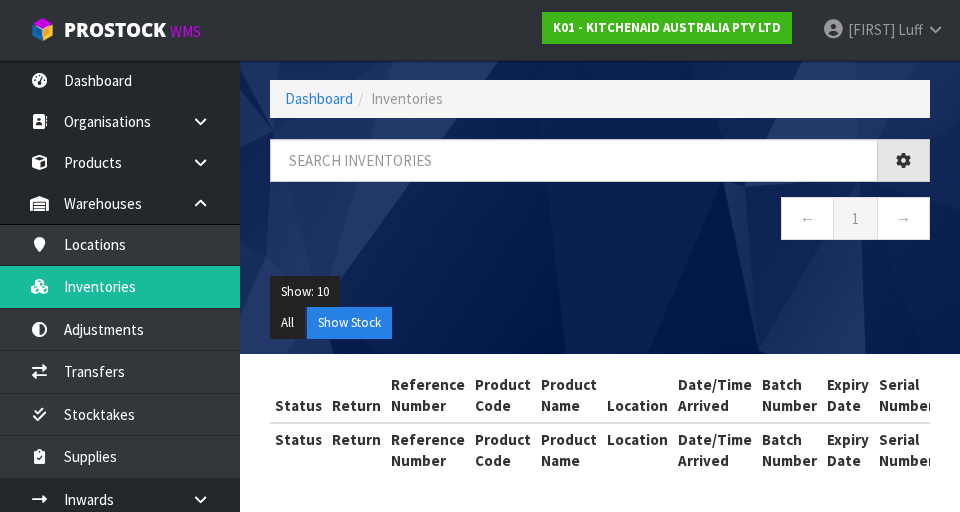 click on "Inventories
Export
Dashboard Inventories
←
1
→
Show: 10
5
10
25
50
All
Show Stock
Status
Return
Reference Number
Product Code
Product Name
Location
Date/Time Arrived
Batch Number
Expiry Date
Serial Number
Qty Available
Qty Committed
Qty Quoted" at bounding box center (480, 214) 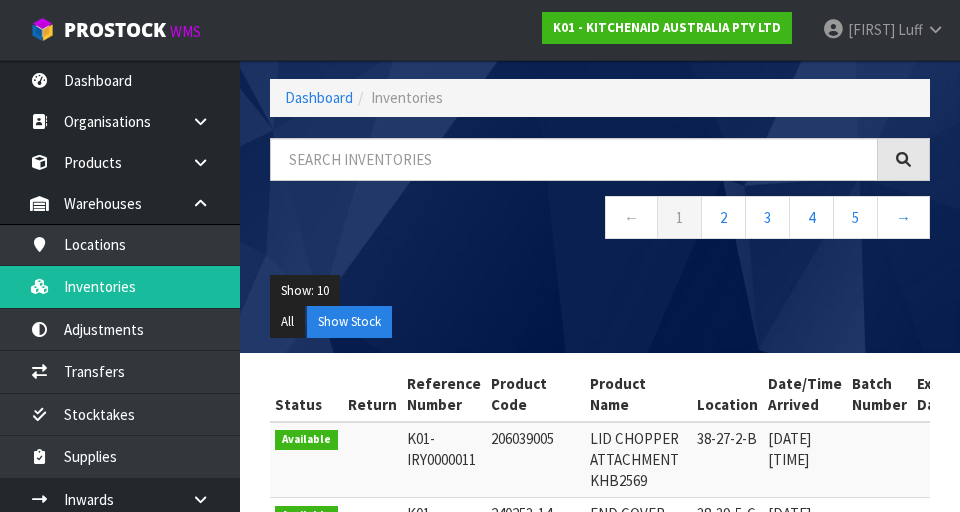 scroll, scrollTop: 0, scrollLeft: 0, axis: both 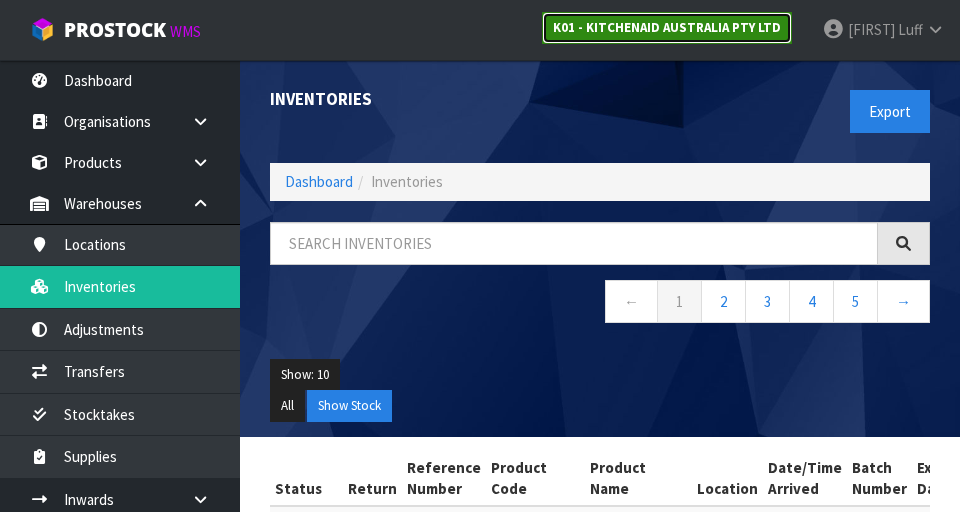 click on "K01 - KITCHENAID AUSTRALIA PTY LTD" at bounding box center [667, 27] 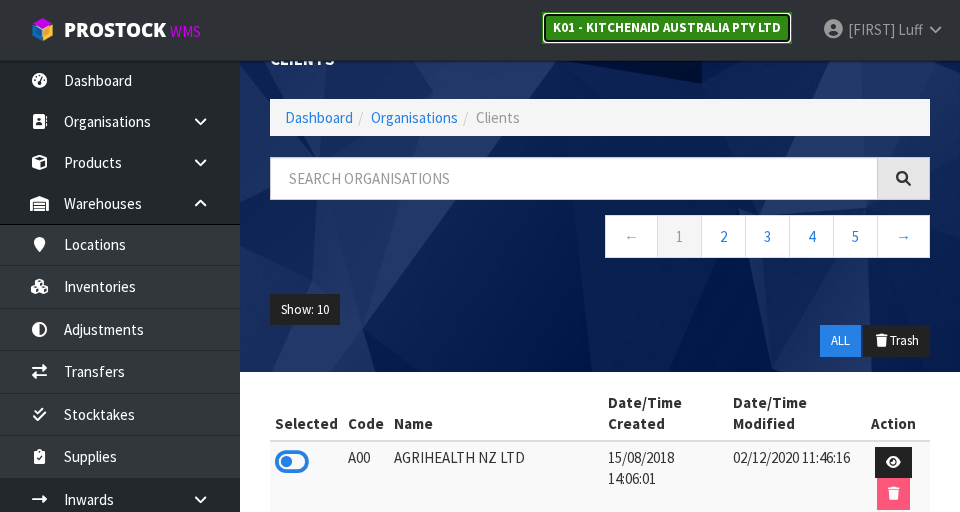 scroll, scrollTop: 0, scrollLeft: 0, axis: both 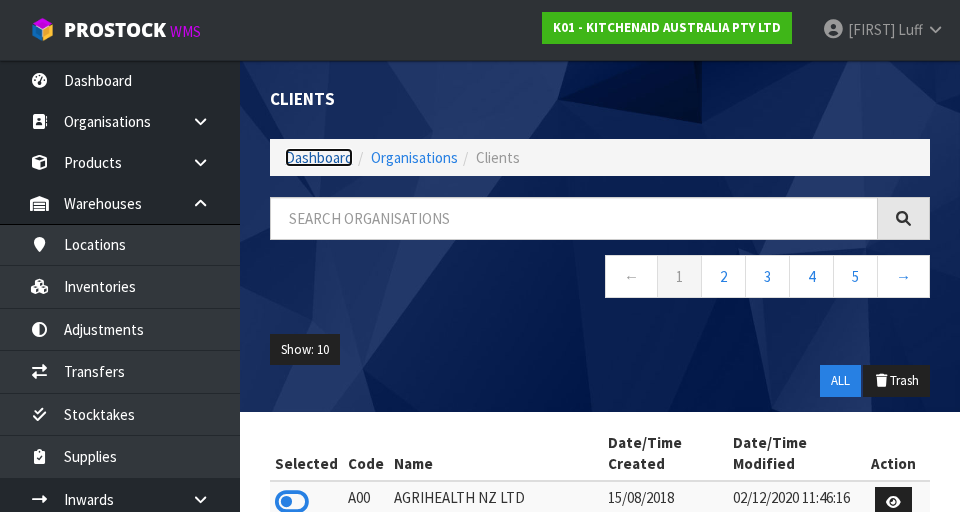 click on "Dashboard" at bounding box center (319, 157) 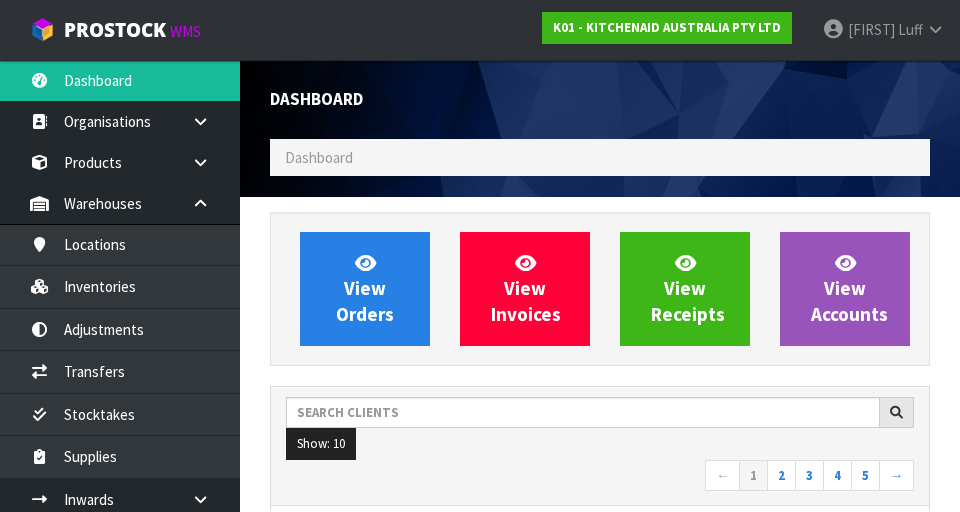 scroll, scrollTop: 998681, scrollLeft: 999310, axis: both 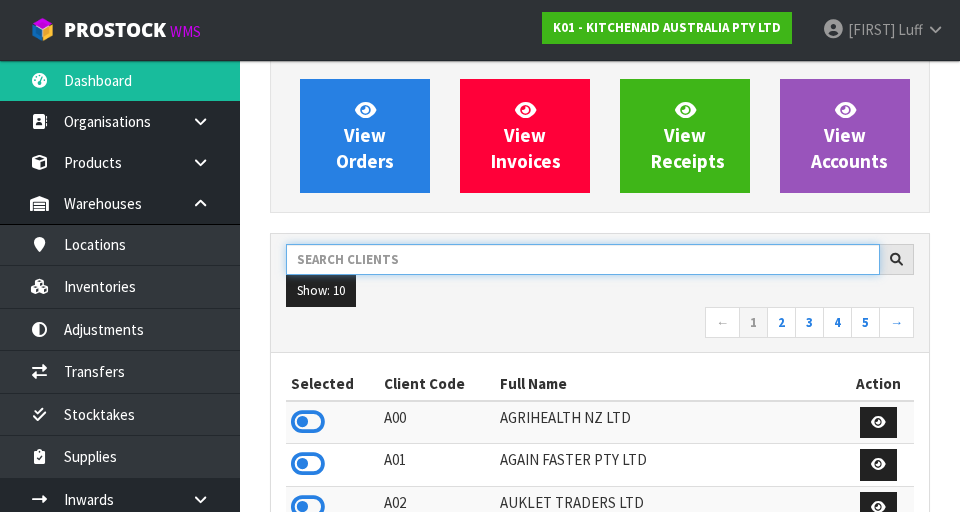 click at bounding box center [583, 259] 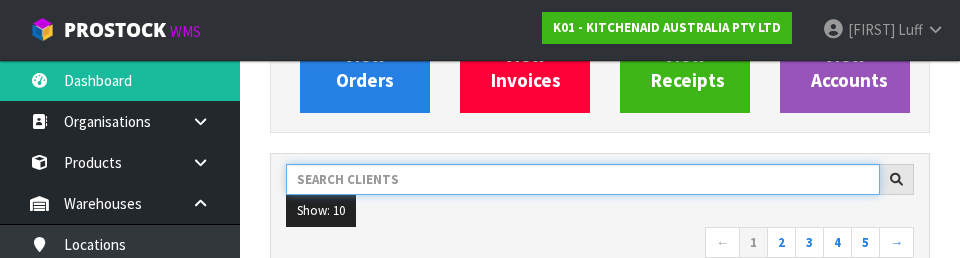 scroll, scrollTop: 274, scrollLeft: 0, axis: vertical 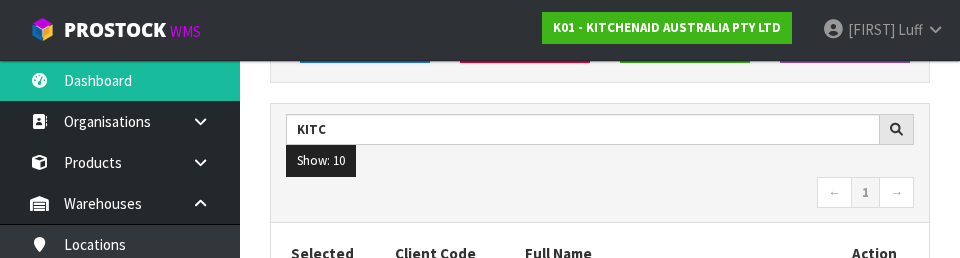 click on "←
1
→" at bounding box center (600, 194) 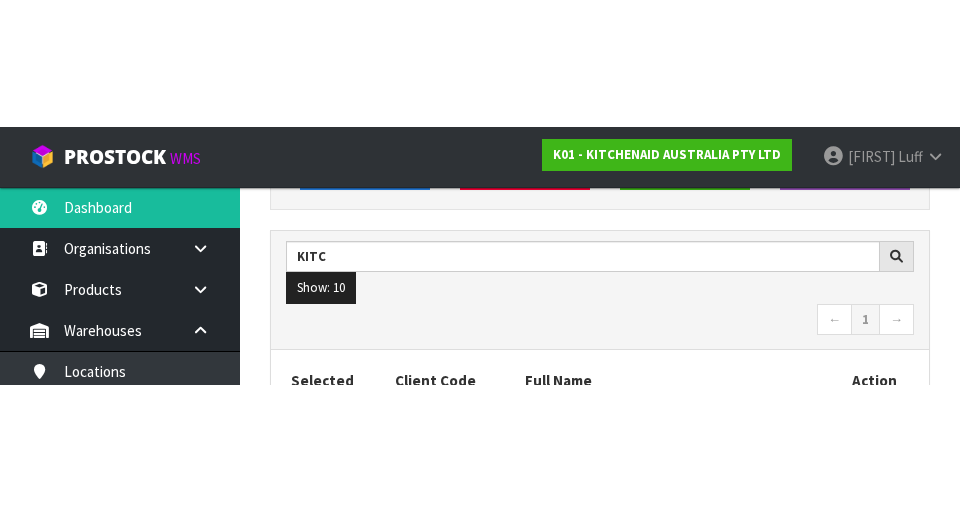 scroll, scrollTop: 283, scrollLeft: 0, axis: vertical 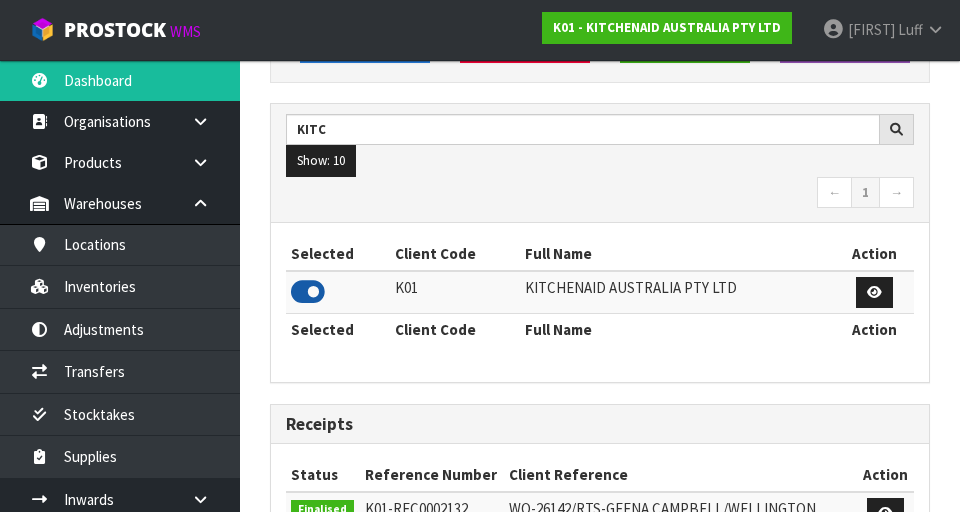 click at bounding box center (308, 292) 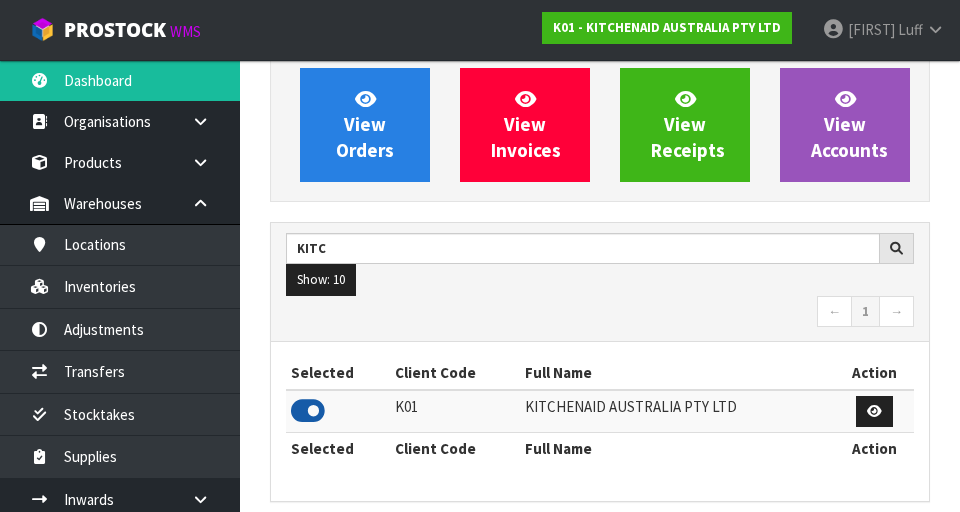 scroll, scrollTop: 164, scrollLeft: 0, axis: vertical 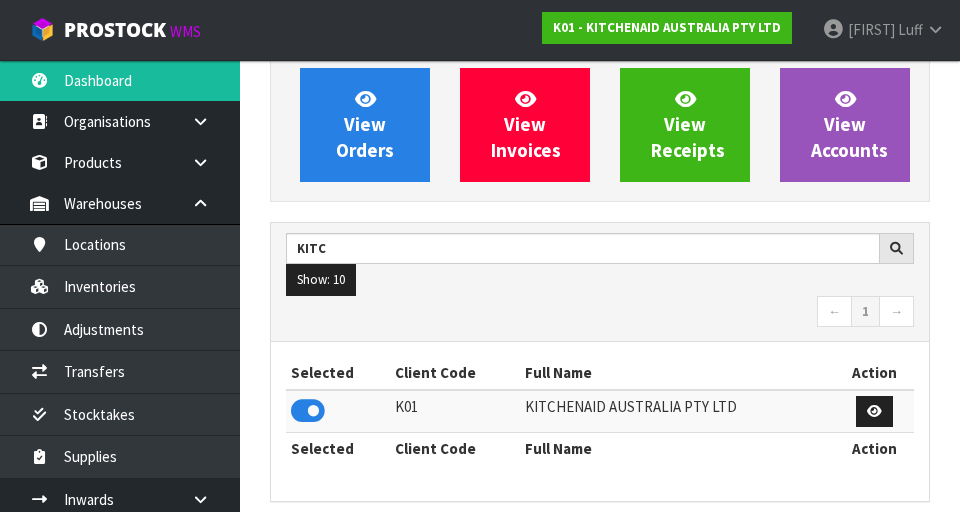 click on "←
1
→" at bounding box center [600, 313] 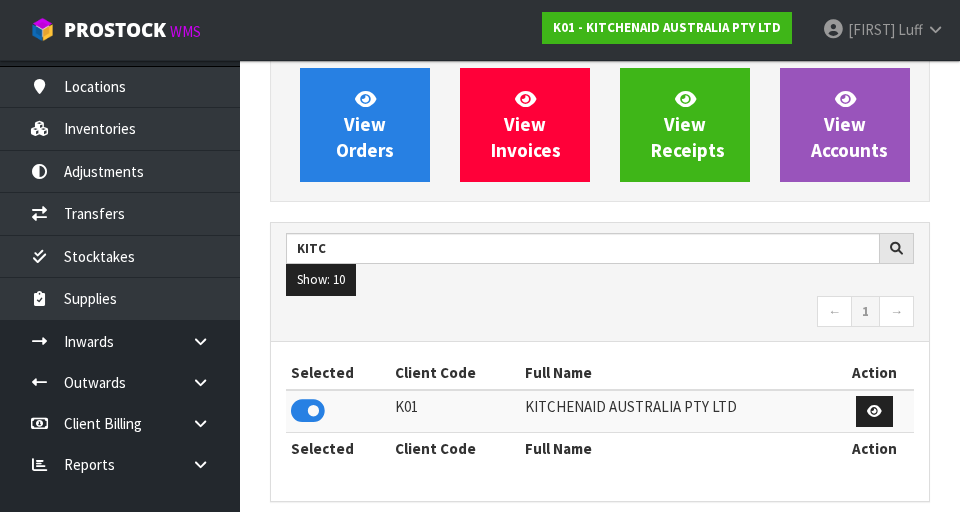scroll, scrollTop: 170, scrollLeft: 0, axis: vertical 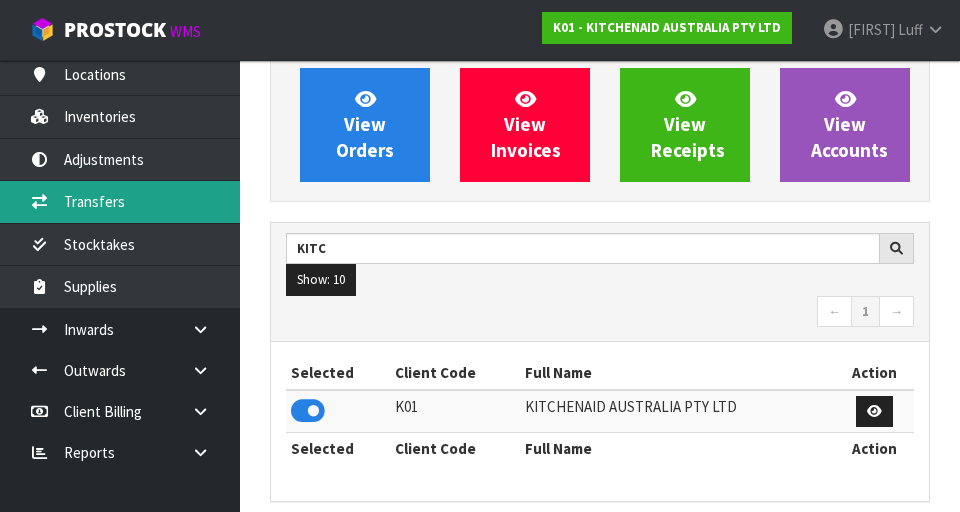 click on "Transfers" at bounding box center [120, 201] 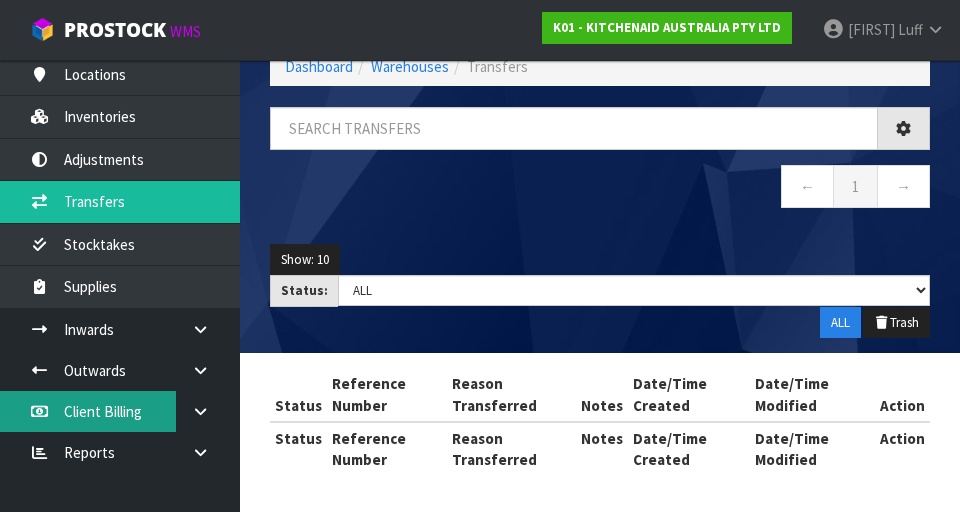 click on "Client Billing" at bounding box center [120, 411] 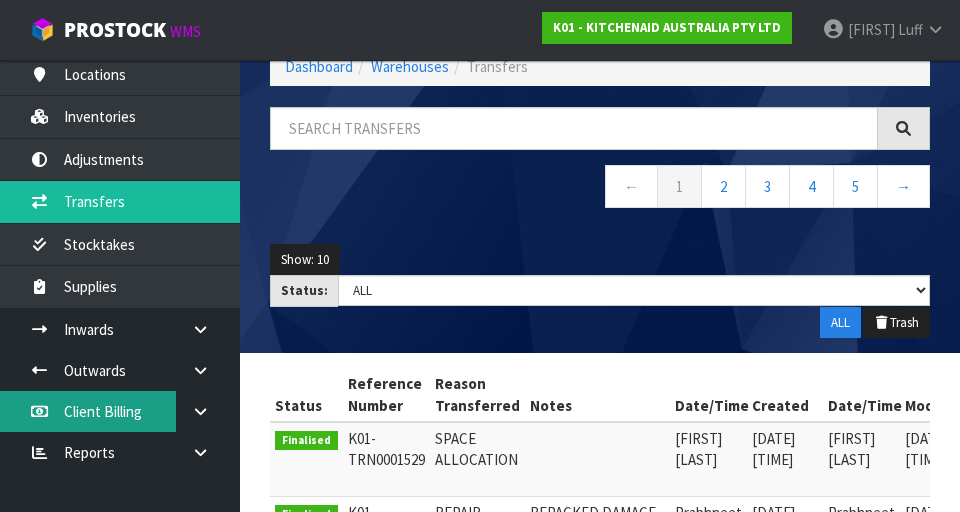 scroll, scrollTop: 164, scrollLeft: 0, axis: vertical 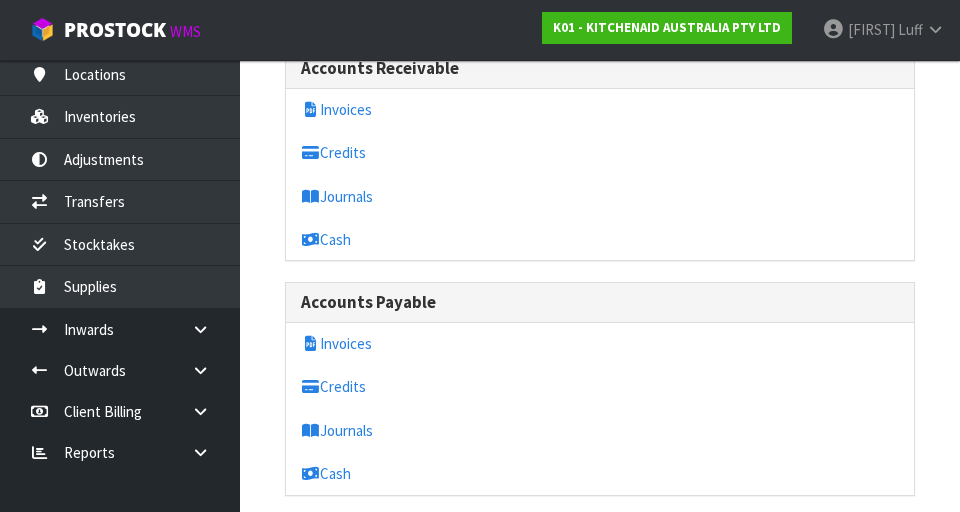 click on "Client Billing
Accounts Receivable
Credits
Journals
Cash
Accounts Payable
Credits
Journals
Cash
Bank Accounts
GL Accounts
GLJournals
Accounts
Account Groups
Services" at bounding box center [480, 375] 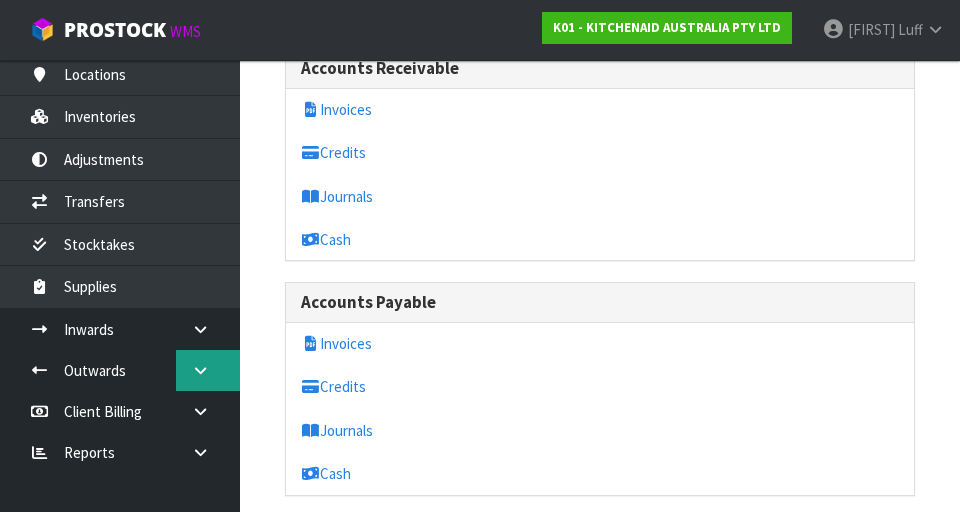 click at bounding box center (200, 370) 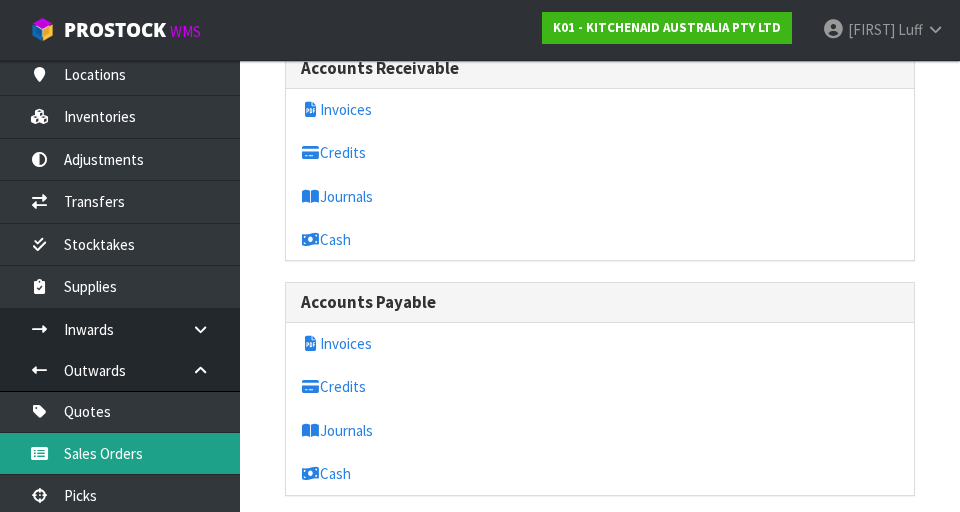 click on "Sales Orders" at bounding box center (120, 453) 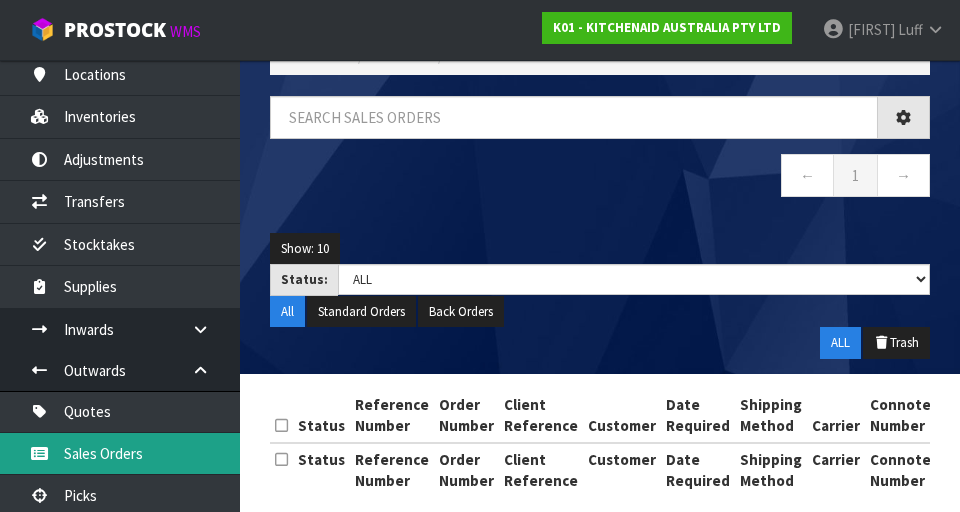 scroll, scrollTop: 122, scrollLeft: 0, axis: vertical 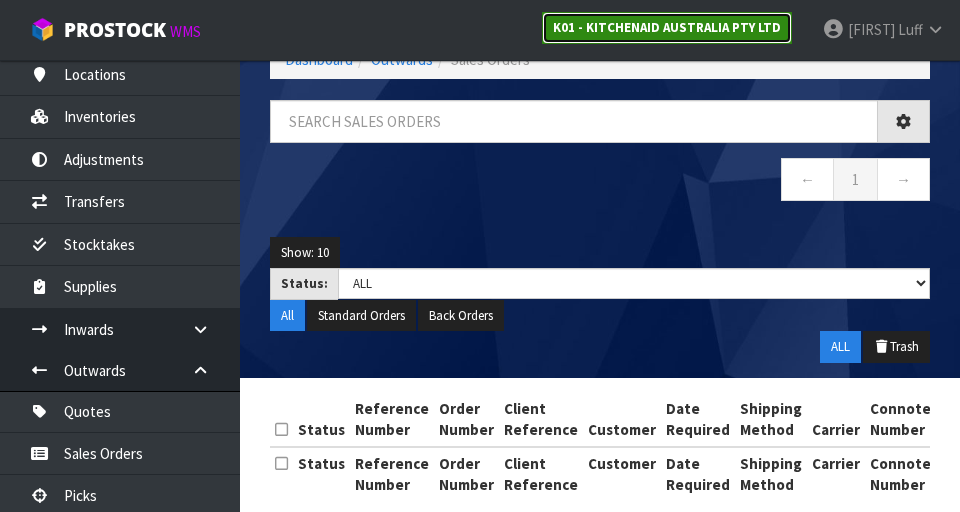 click on "K01 - KITCHENAID AUSTRALIA PTY LTD" at bounding box center (667, 28) 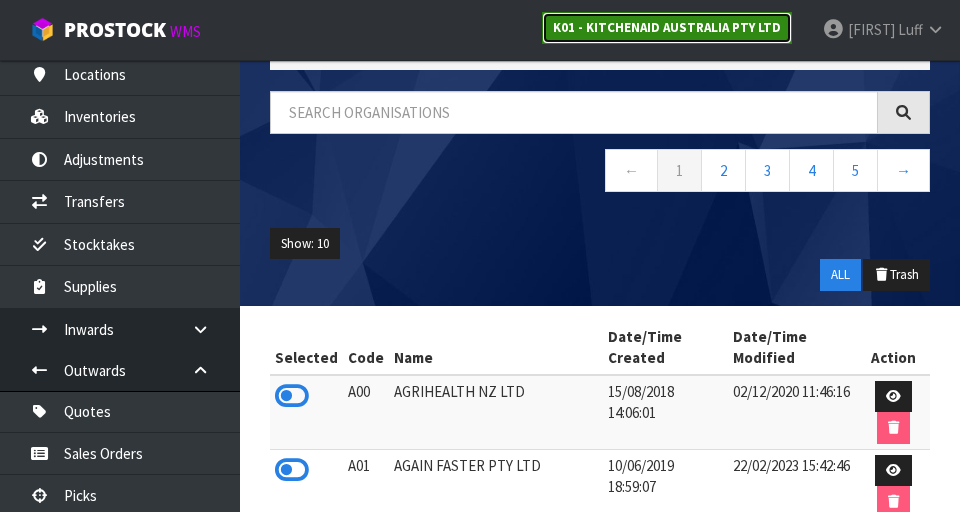 scroll, scrollTop: 103, scrollLeft: 0, axis: vertical 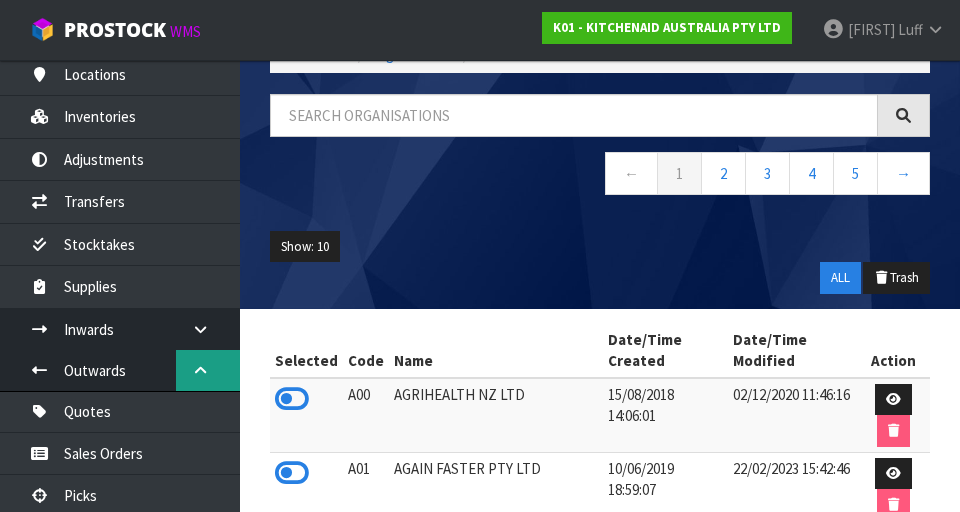 click at bounding box center [208, 370] 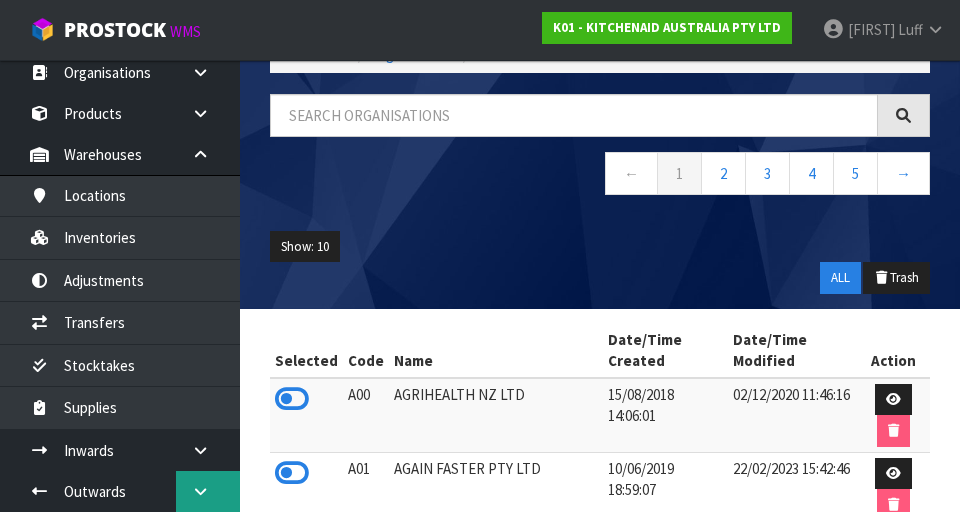 scroll, scrollTop: 48, scrollLeft: 0, axis: vertical 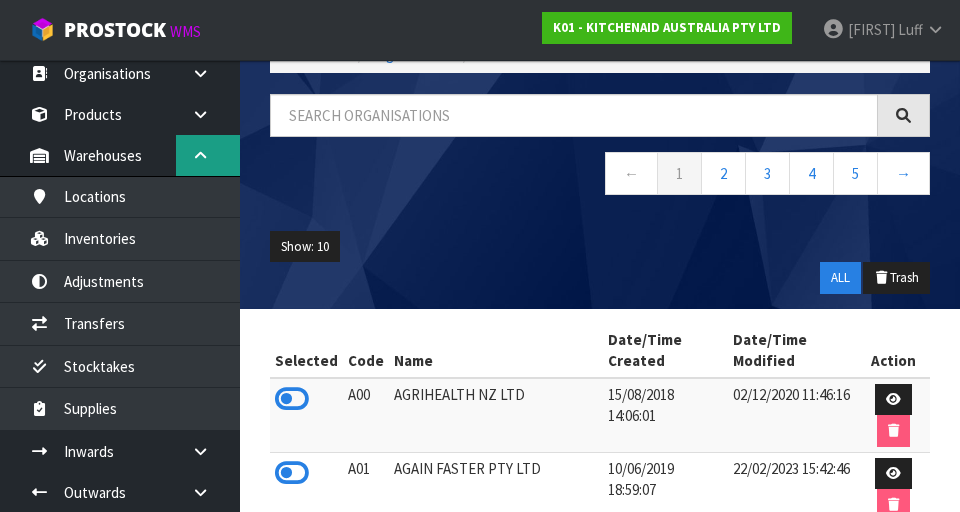 click at bounding box center (208, 155) 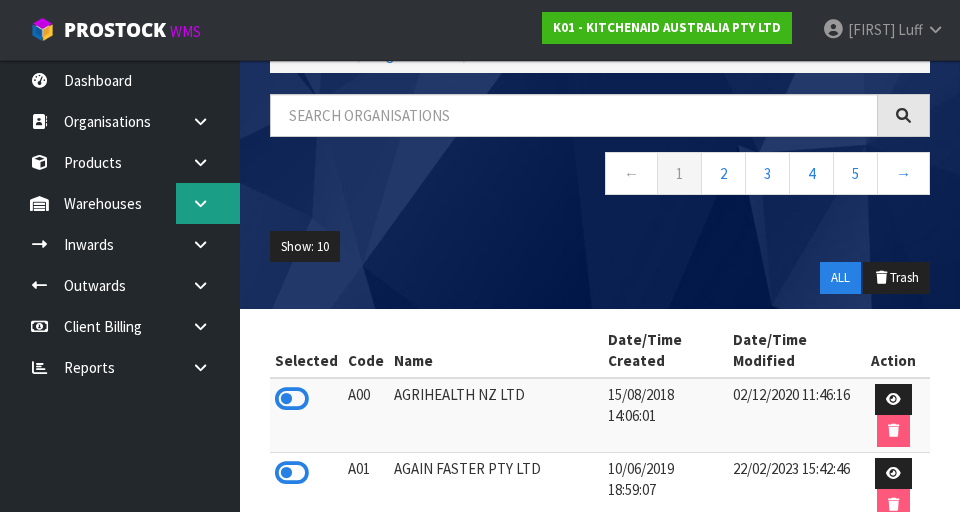 scroll, scrollTop: 0, scrollLeft: 0, axis: both 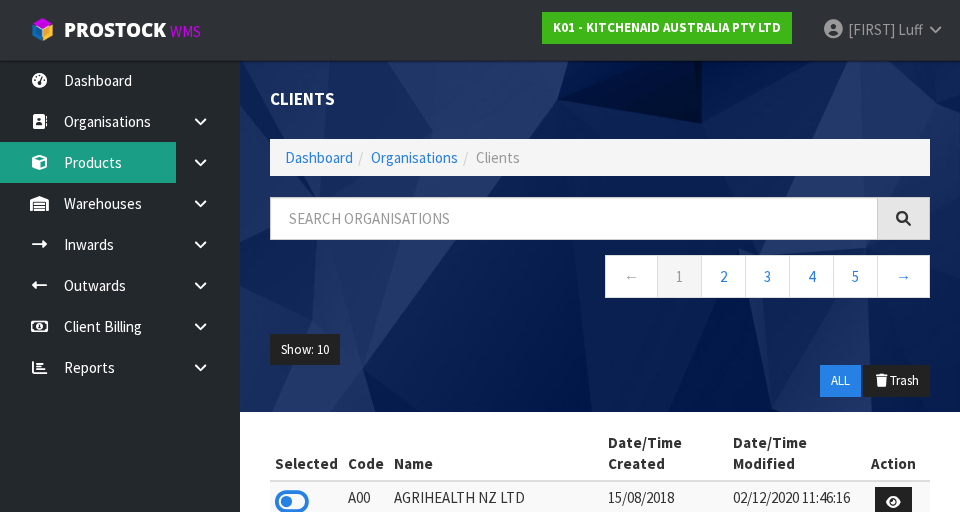 click on "Products" at bounding box center [120, 162] 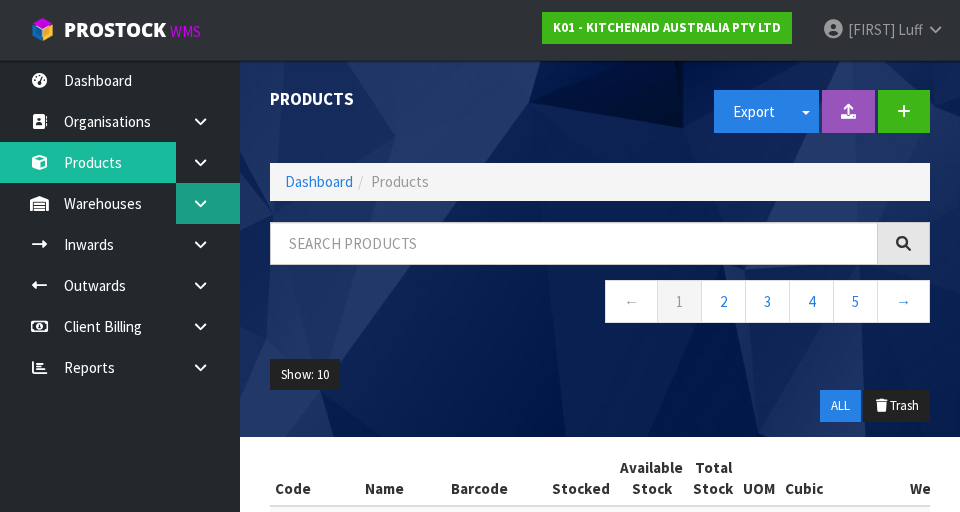 click at bounding box center [208, 203] 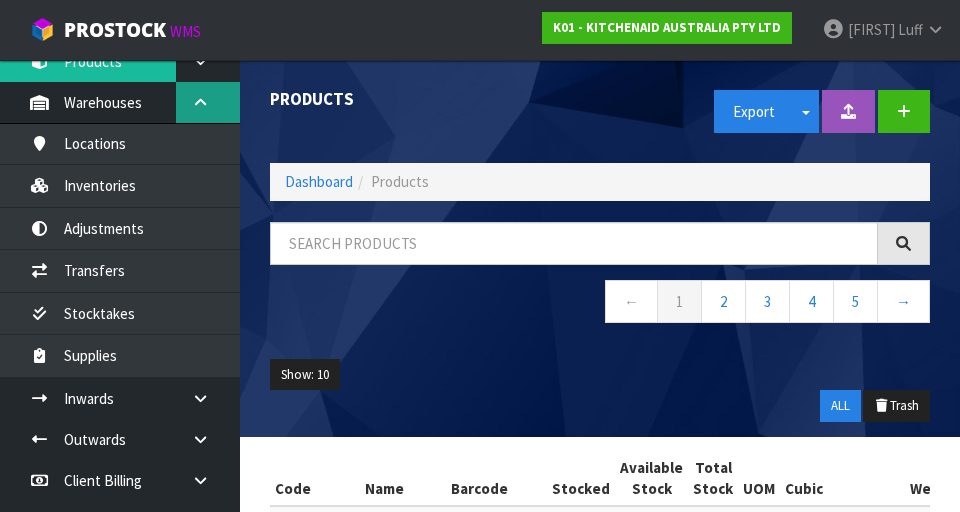 scroll, scrollTop: 101, scrollLeft: 0, axis: vertical 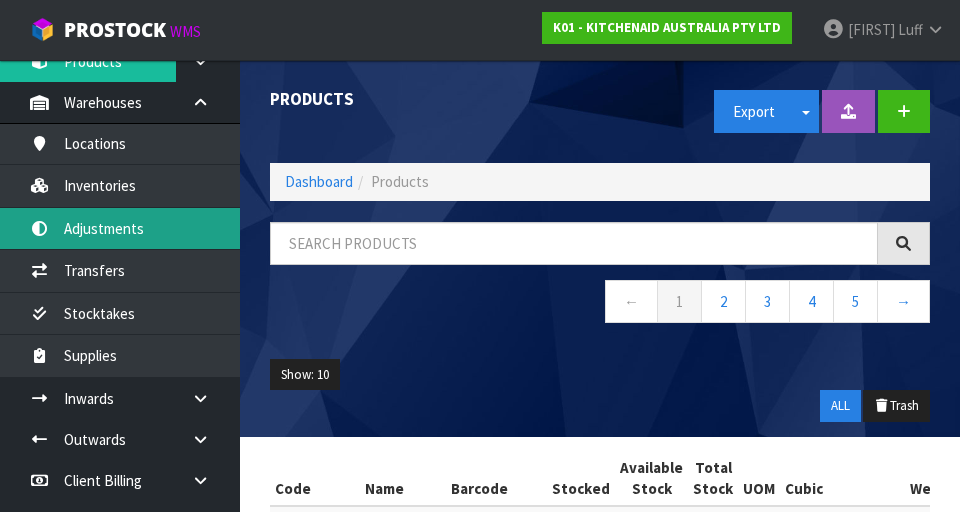 click on "Adjustments" at bounding box center (120, 228) 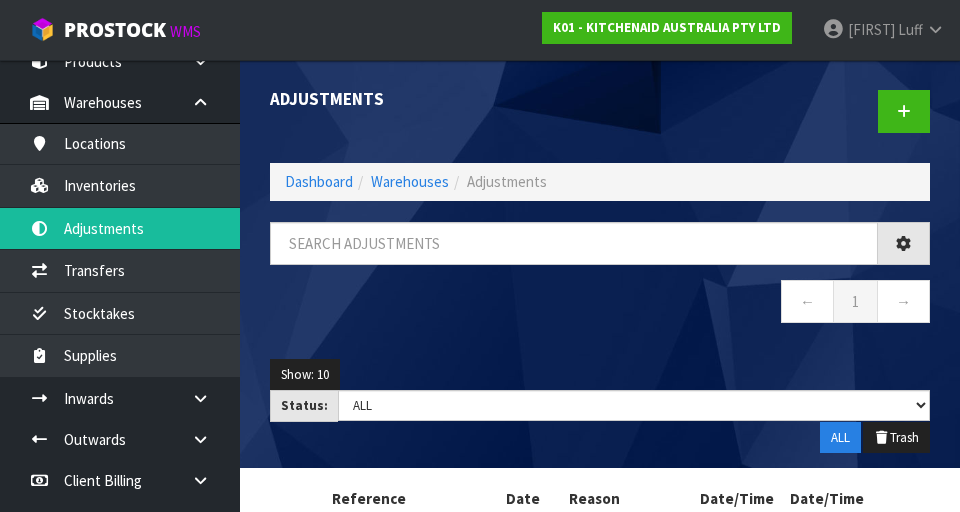 click on "Adjustments
Dashboard Warehouses Adjustments
←
1
→
Show: 10
5
10
25
50
Status:
Draft Pending Finalised ALL
ALL
Trash" at bounding box center [480, 313] 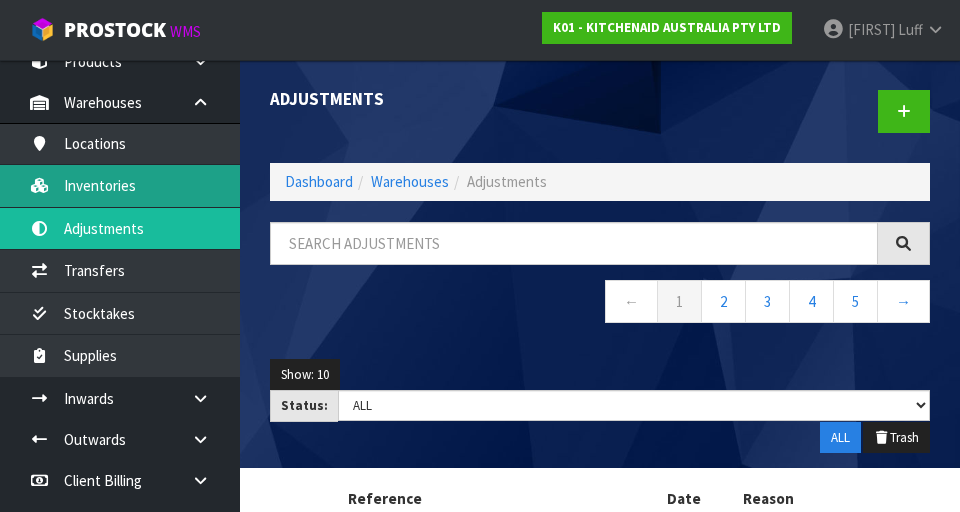 click on "Inventories" at bounding box center [120, 185] 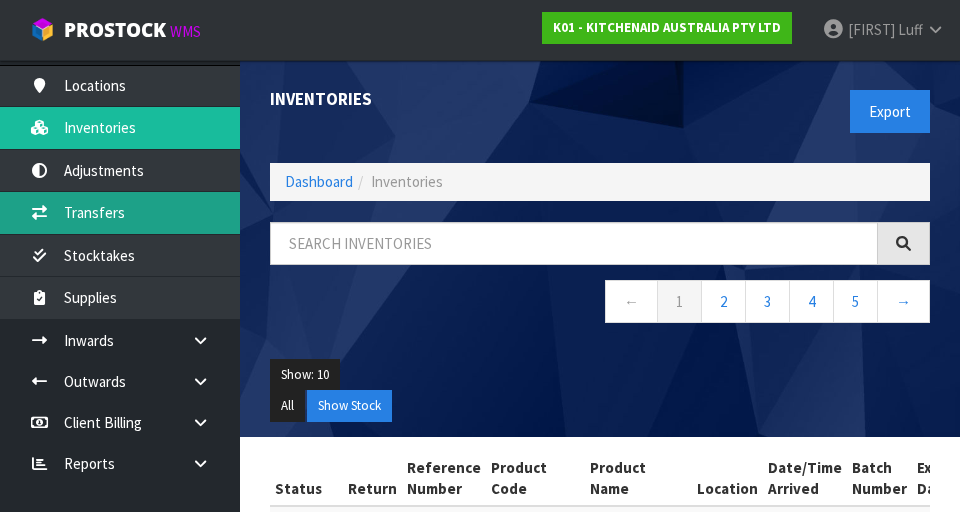 scroll, scrollTop: 170, scrollLeft: 0, axis: vertical 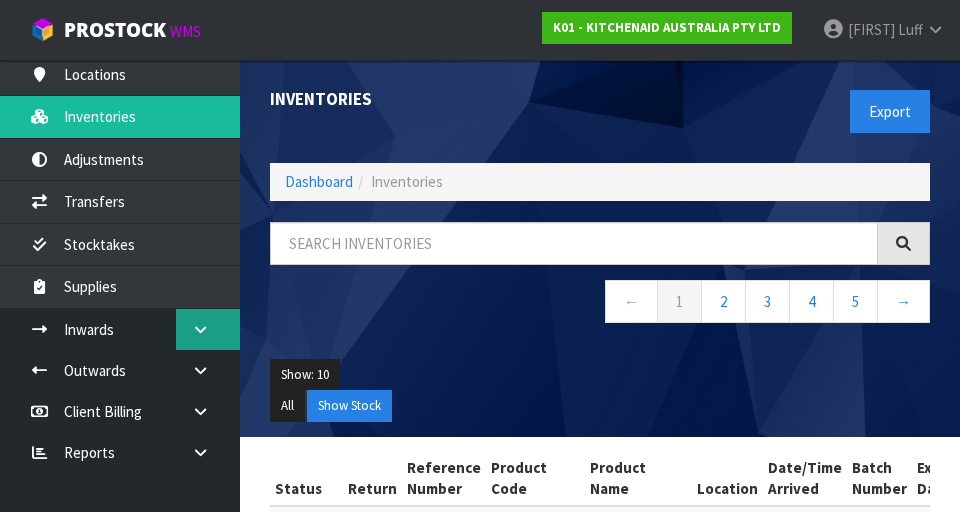 click at bounding box center [200, 329] 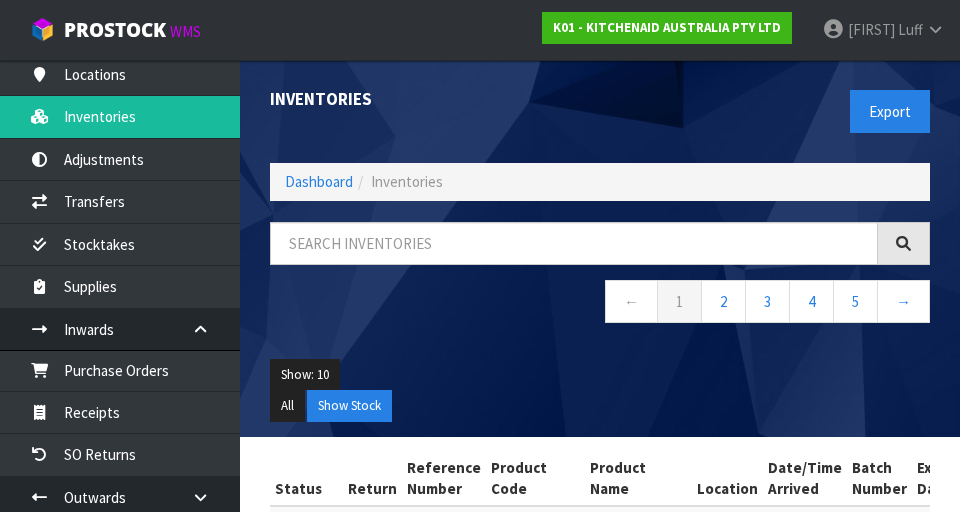 click on "←
1 2 3 4 5
→" at bounding box center (600, 304) 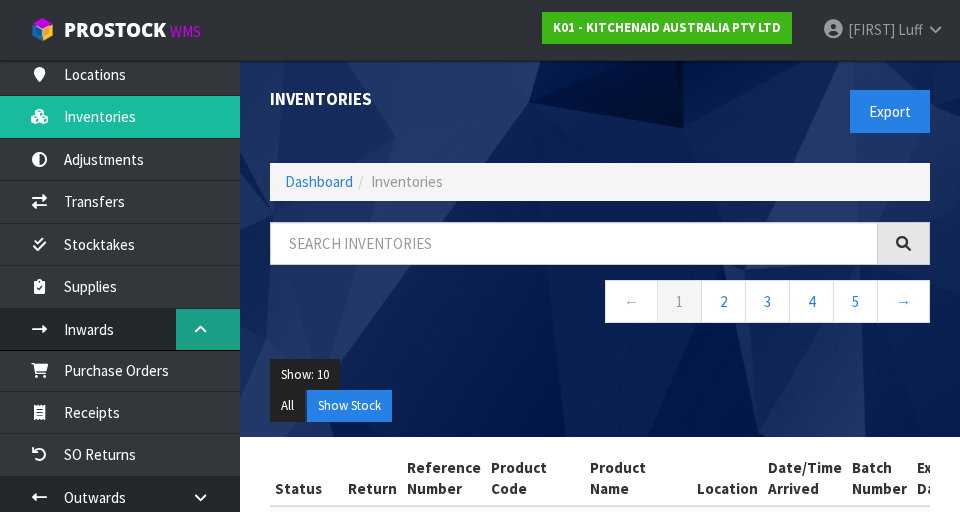 click at bounding box center (200, 329) 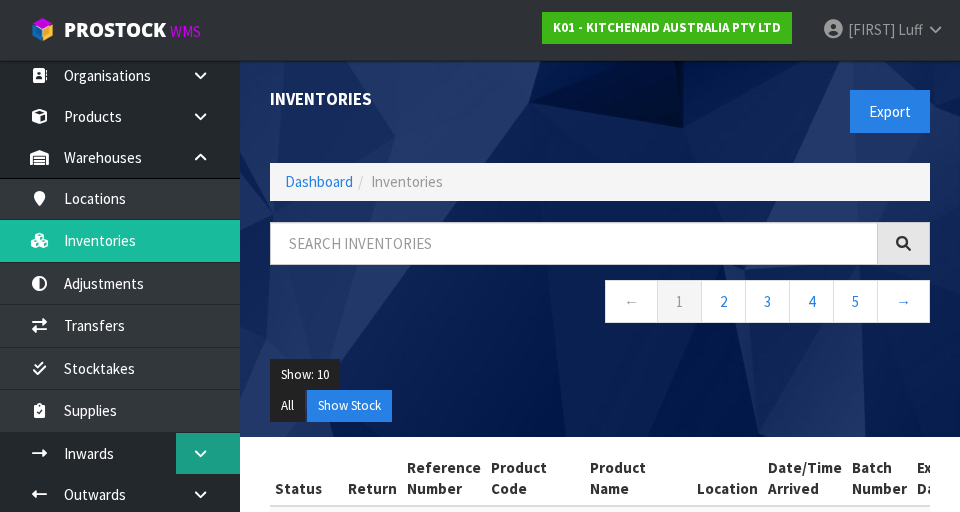 scroll, scrollTop: 0, scrollLeft: 0, axis: both 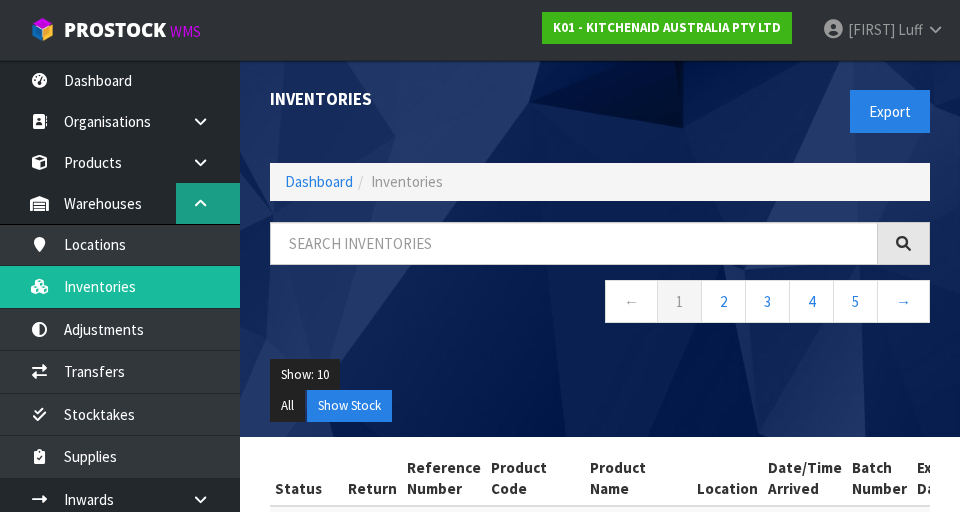 click at bounding box center (208, 203) 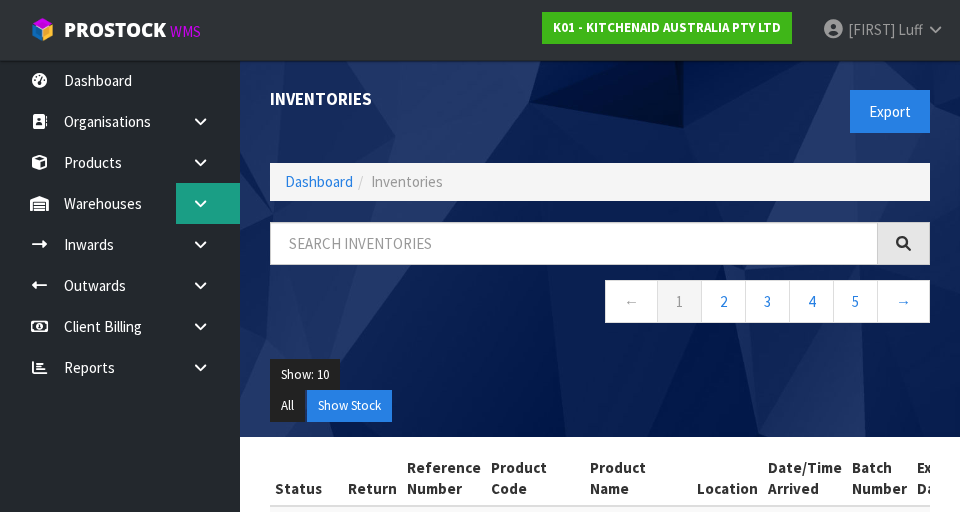 click at bounding box center (200, 203) 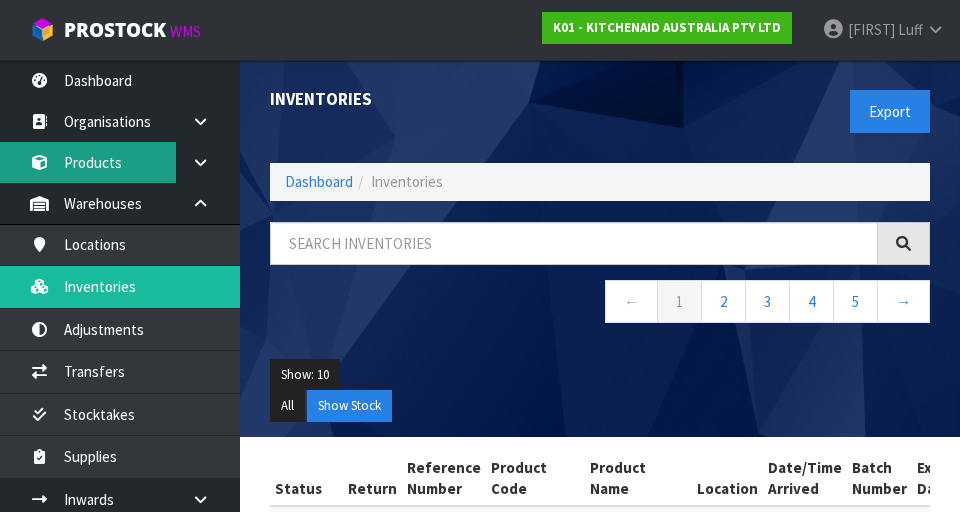 click on "Products" at bounding box center [120, 162] 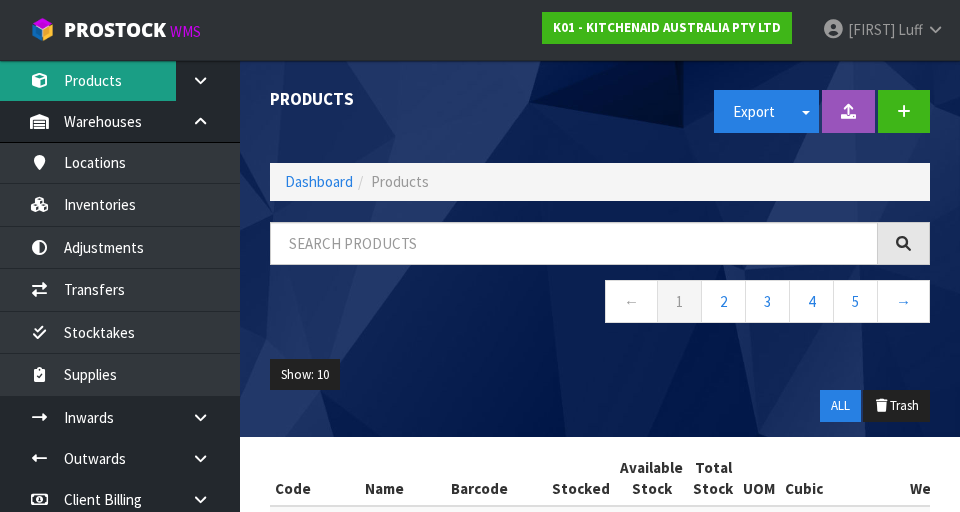 scroll, scrollTop: 84, scrollLeft: 0, axis: vertical 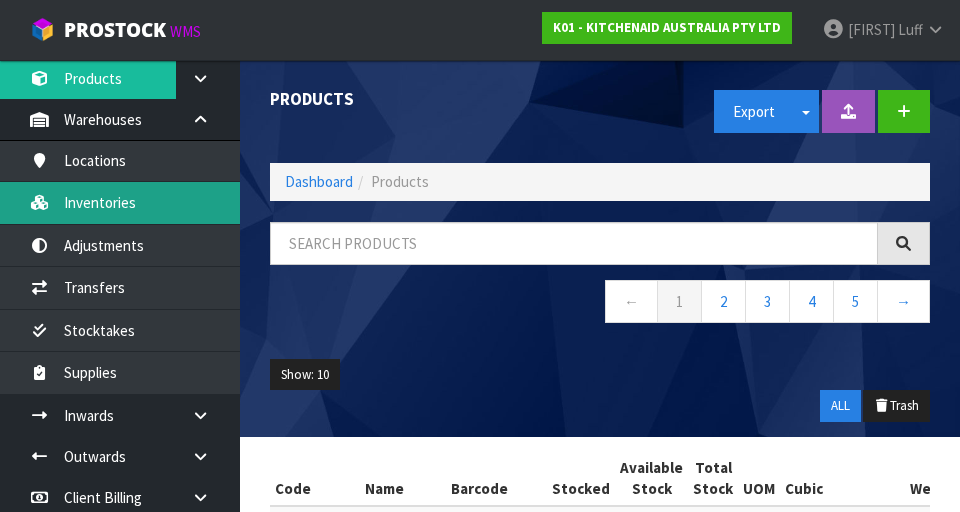click on "Inventories" at bounding box center [120, 202] 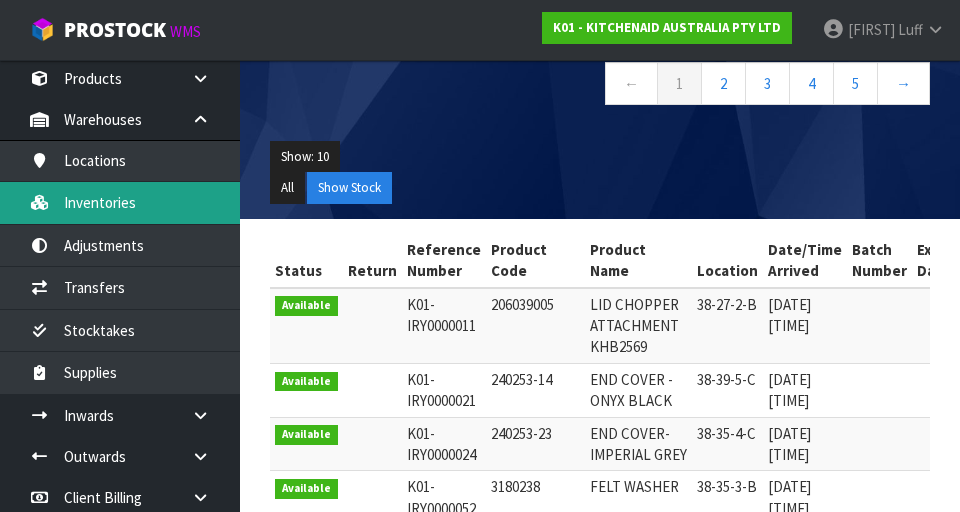 scroll, scrollTop: 0, scrollLeft: 0, axis: both 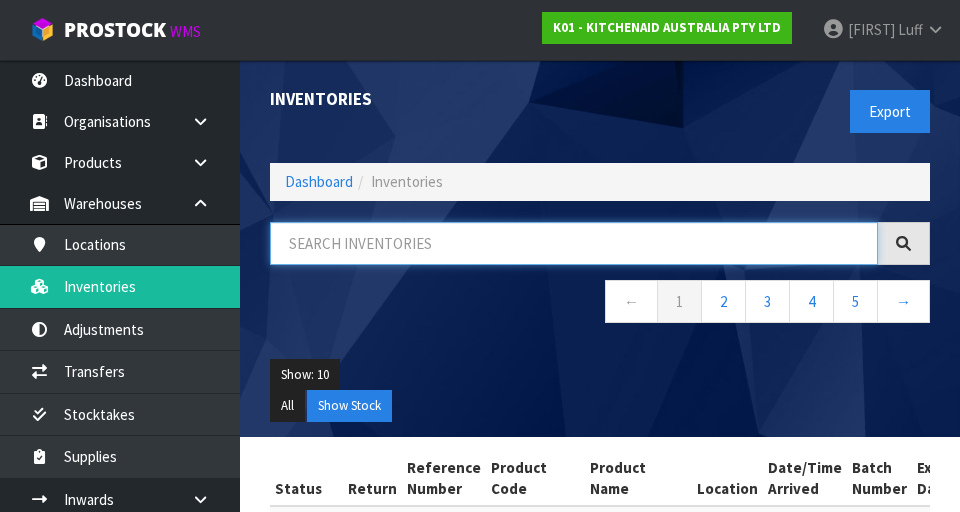 click at bounding box center [574, 243] 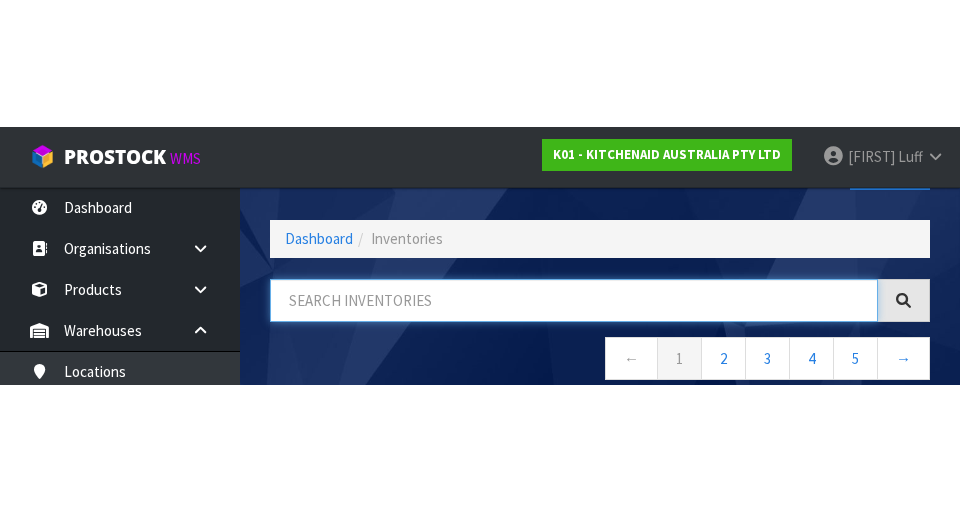 scroll, scrollTop: 114, scrollLeft: 0, axis: vertical 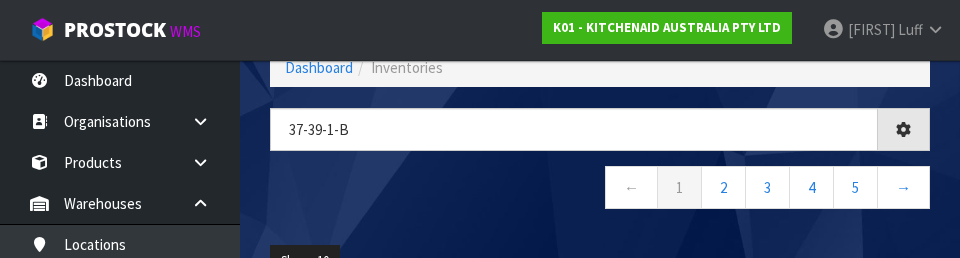 click on "←
1 2 3 4 5
→" at bounding box center (600, 190) 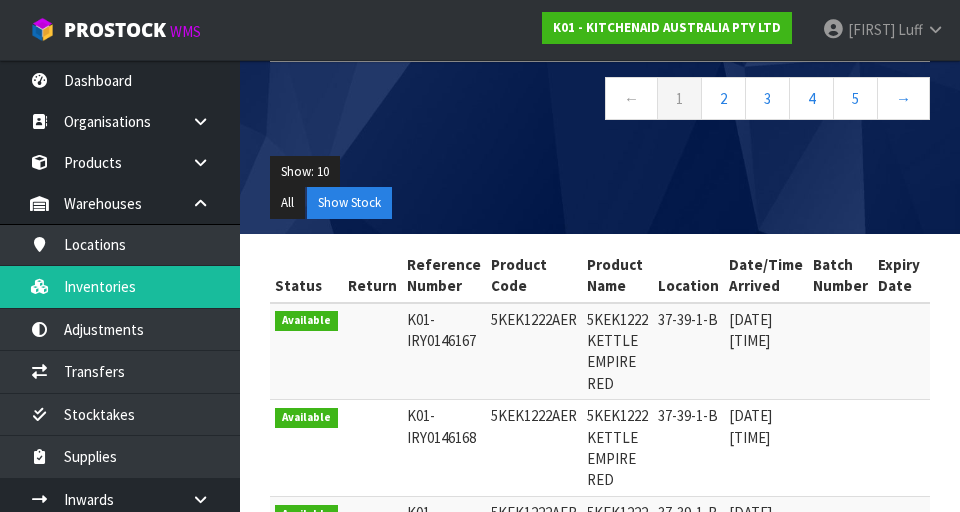 scroll, scrollTop: 251, scrollLeft: 0, axis: vertical 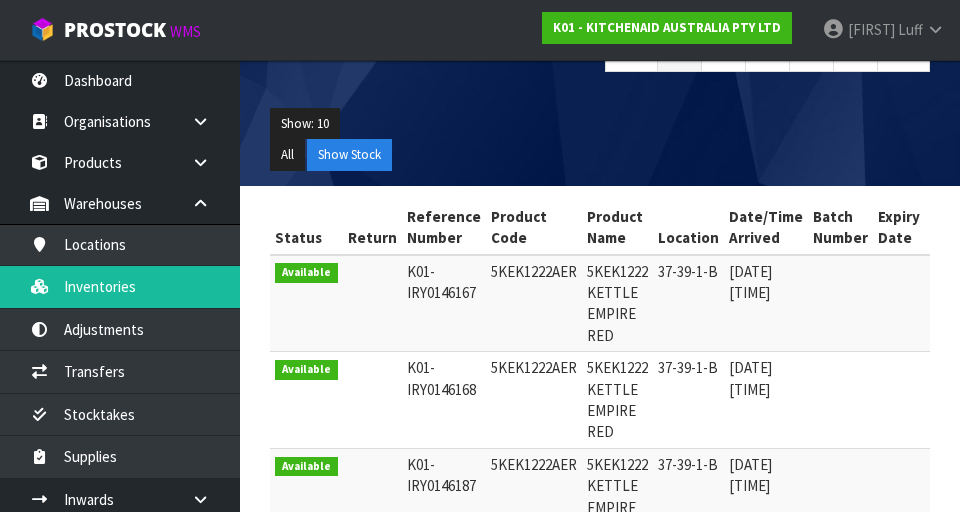 copy on "5KEK1222AER" 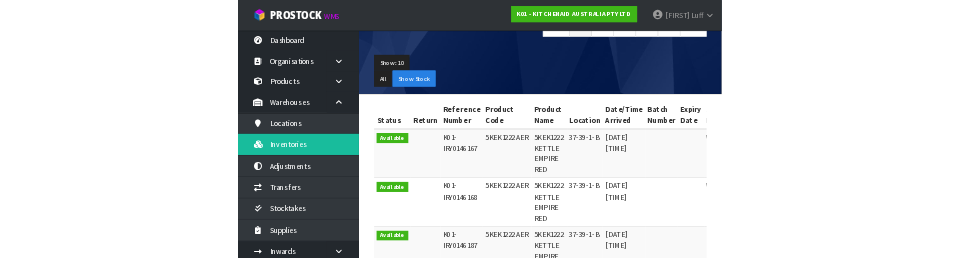 scroll, scrollTop: 56, scrollLeft: 0, axis: vertical 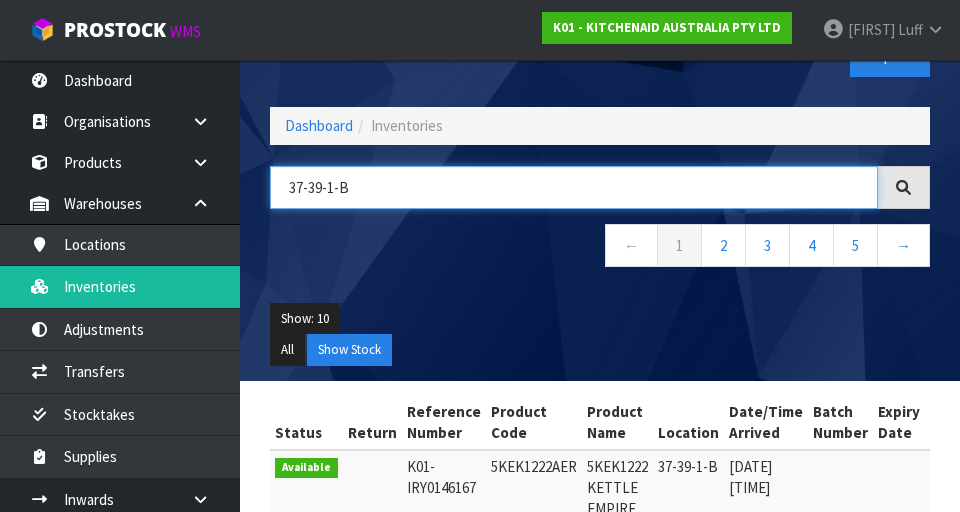 click on "37-39-1-B" at bounding box center [574, 187] 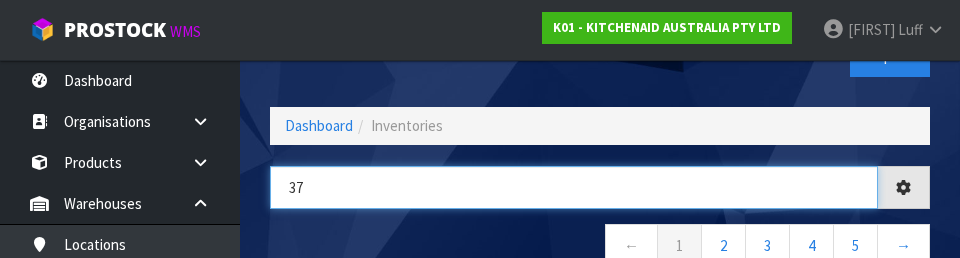 type on "3" 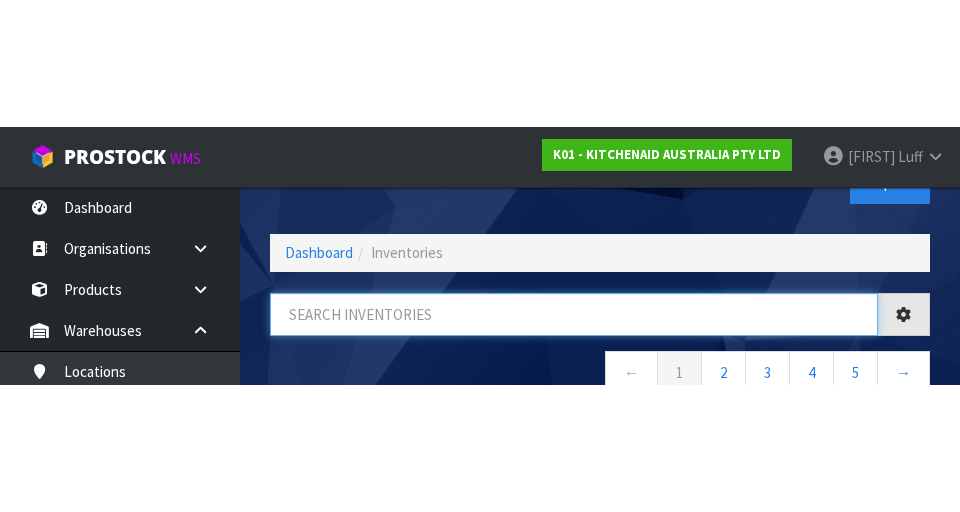 scroll, scrollTop: 0, scrollLeft: 0, axis: both 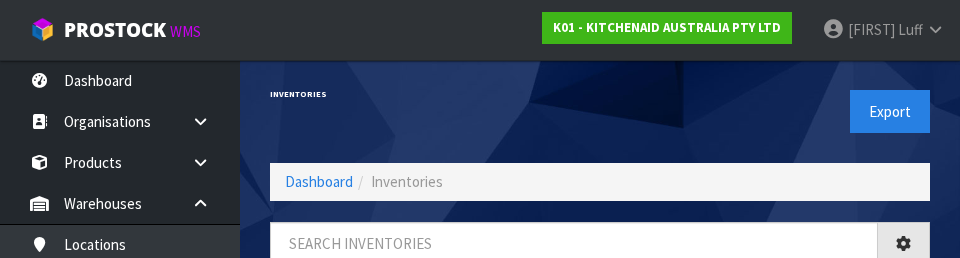 click on "Inventories" at bounding box center [427, 94] 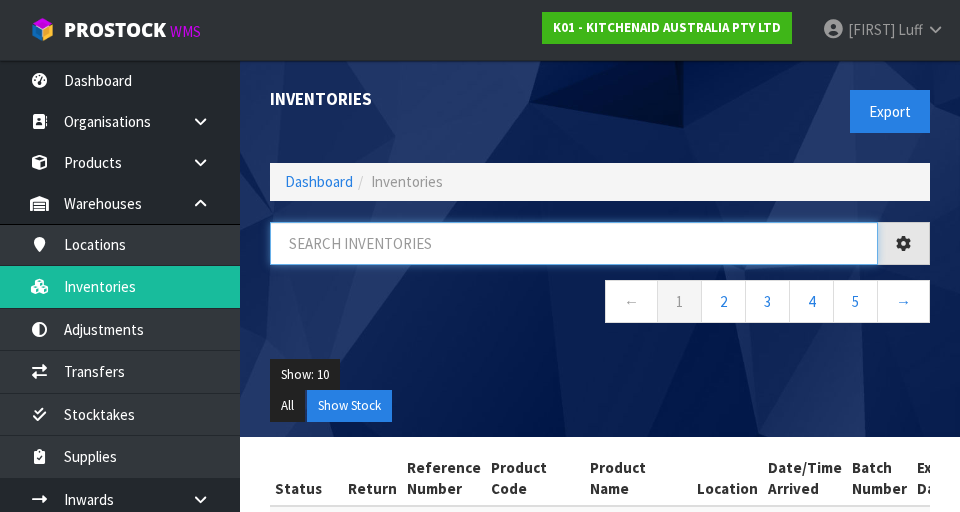 paste on "5KEK1222AER" 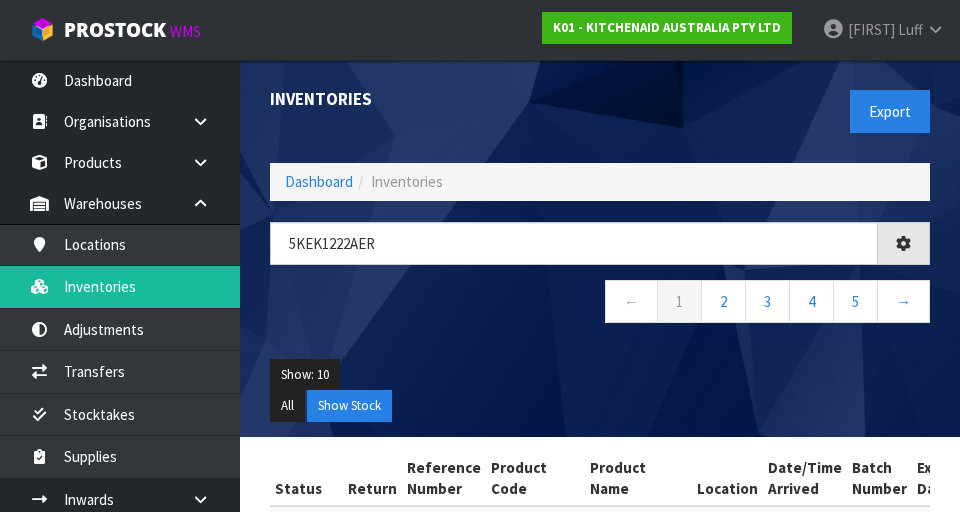 click on "Show: 10
5
10
25
50" at bounding box center [600, 375] 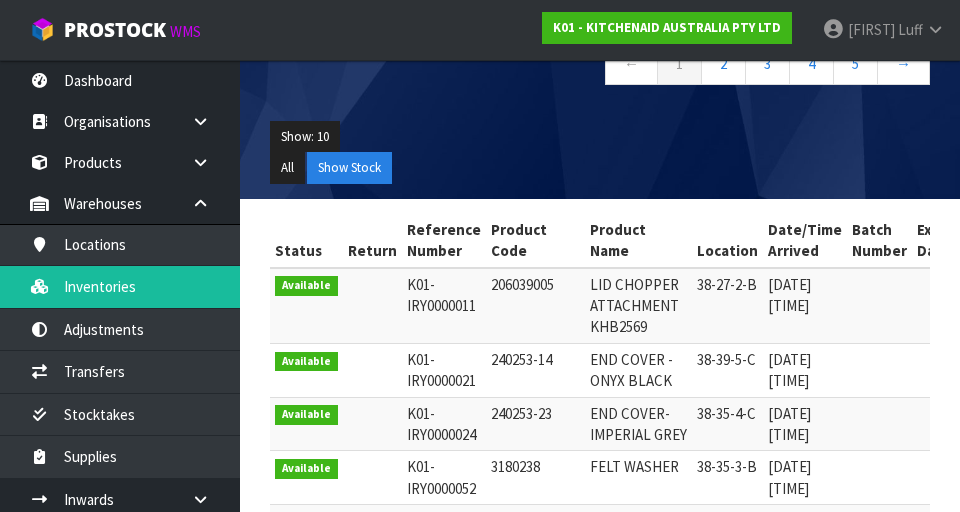scroll, scrollTop: 241, scrollLeft: 0, axis: vertical 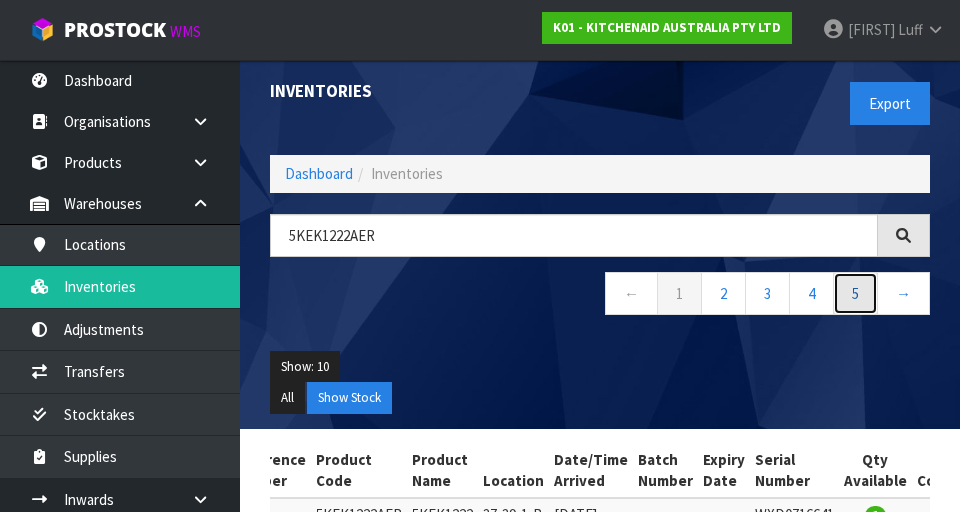 click on "5" at bounding box center [855, 293] 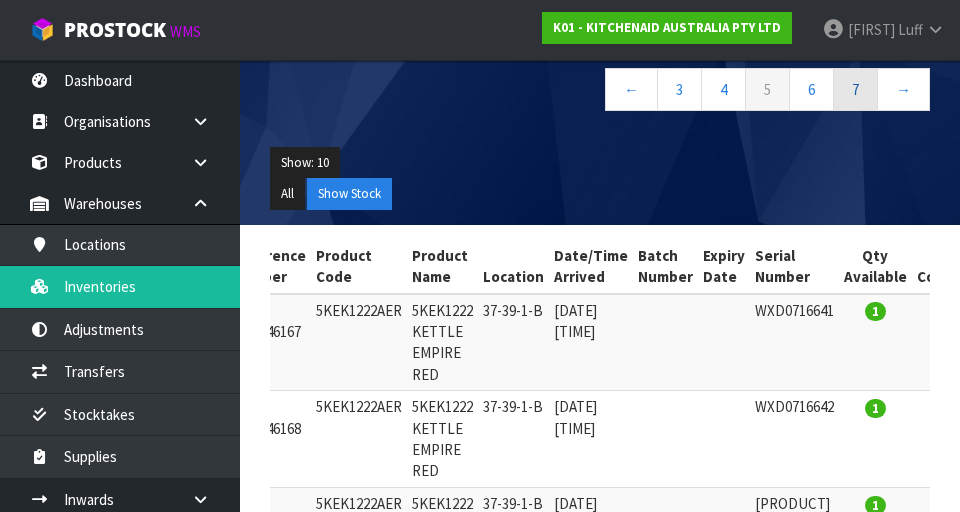 scroll, scrollTop: 215, scrollLeft: 0, axis: vertical 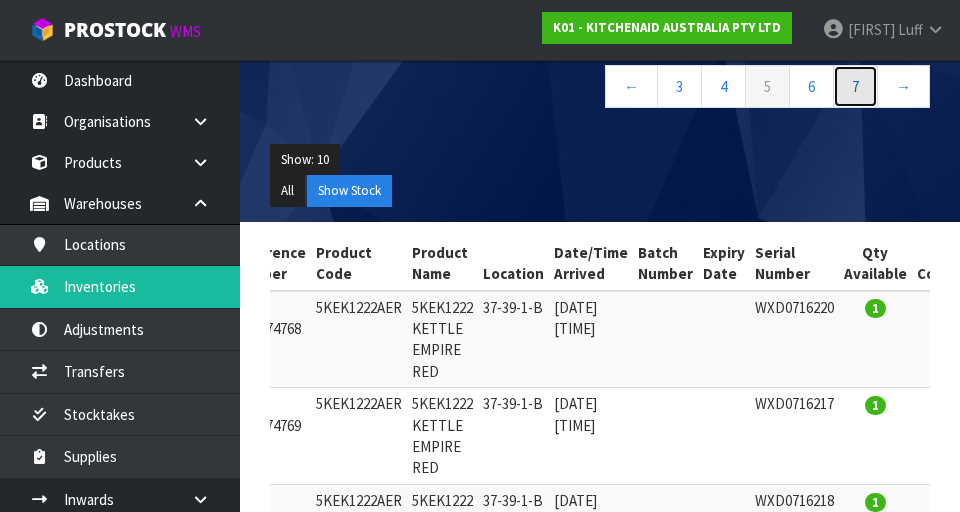 click on "7" at bounding box center [855, 86] 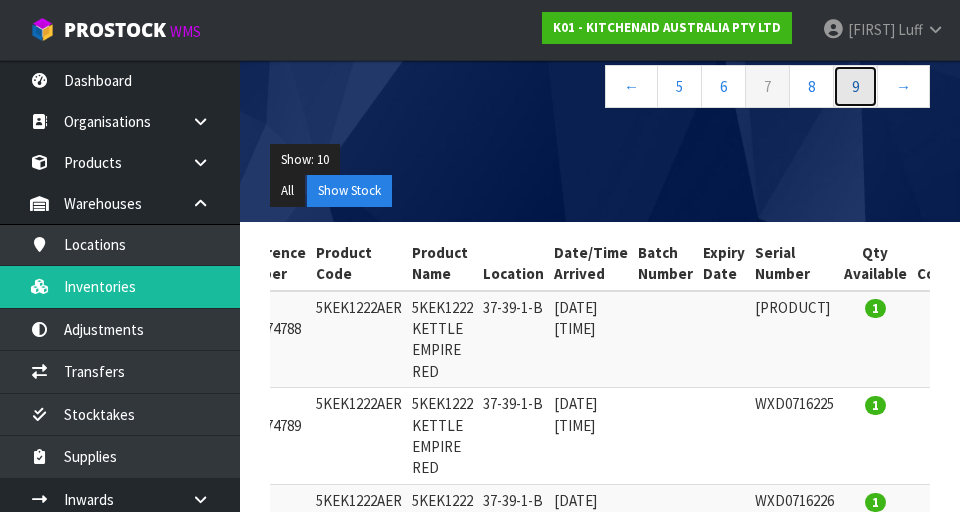click on "9" at bounding box center (855, 86) 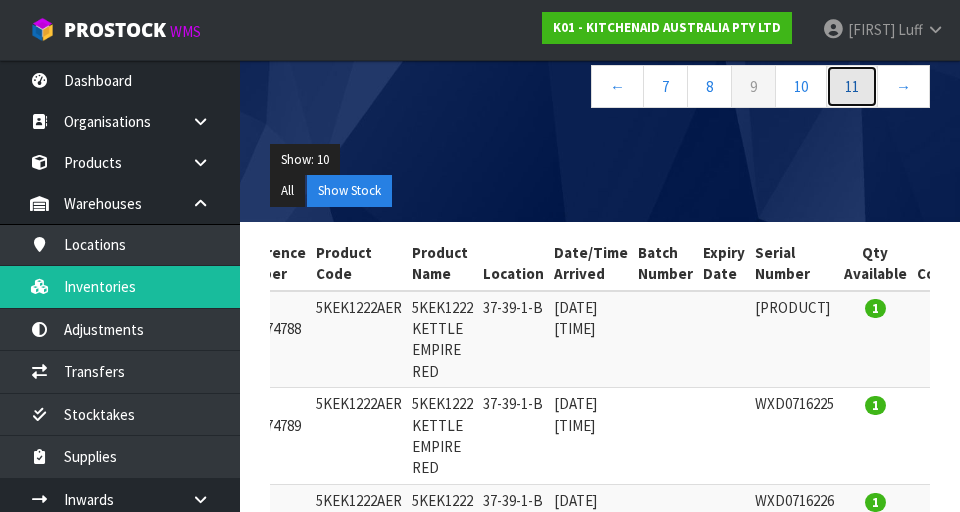 click on "11" at bounding box center [852, 86] 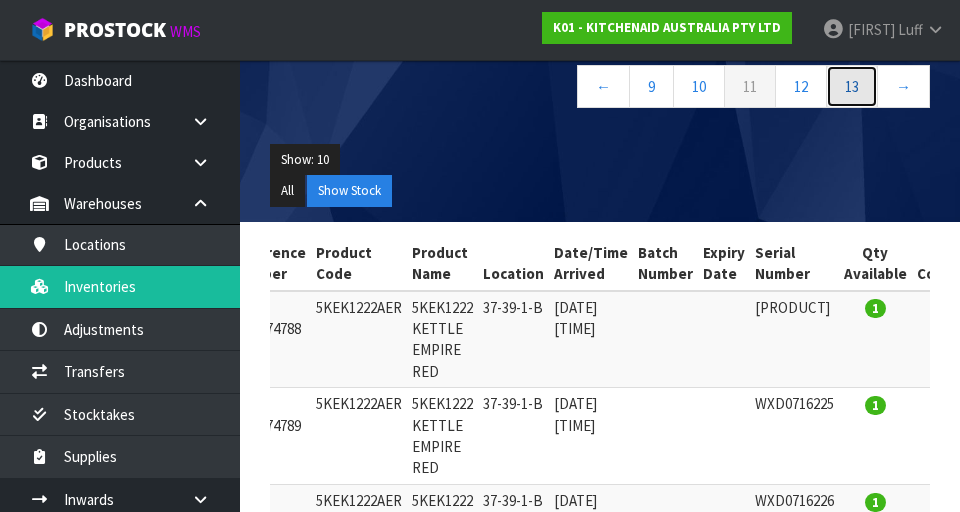 click on "13" at bounding box center (852, 86) 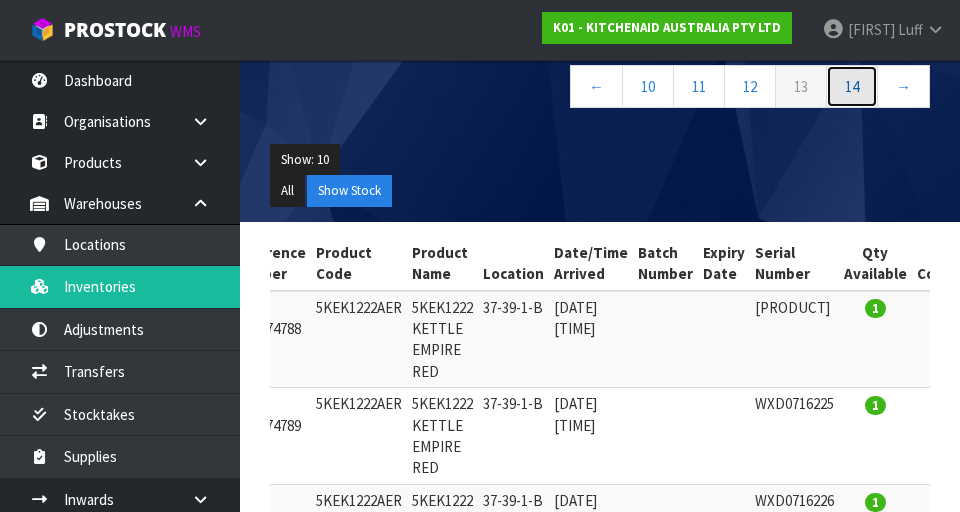 click on "14" at bounding box center (852, 86) 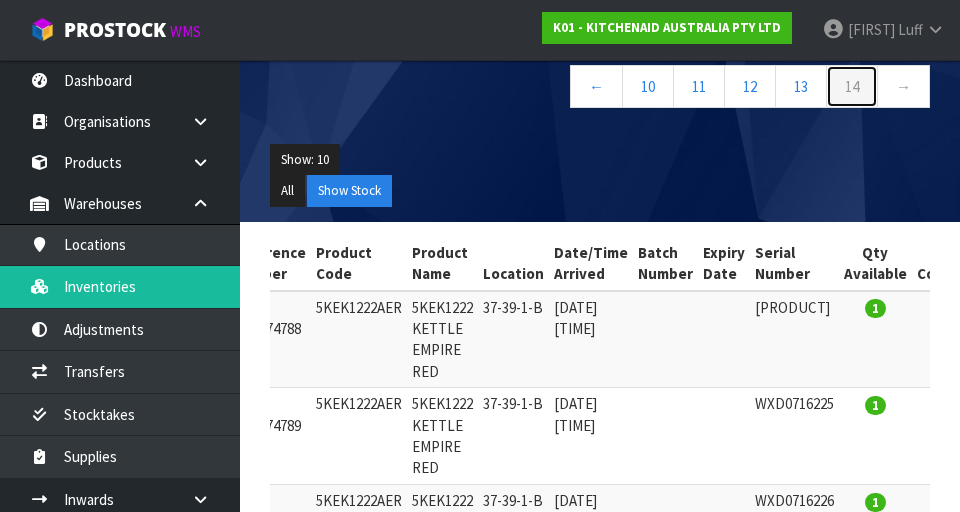 click on "14" at bounding box center (852, 86) 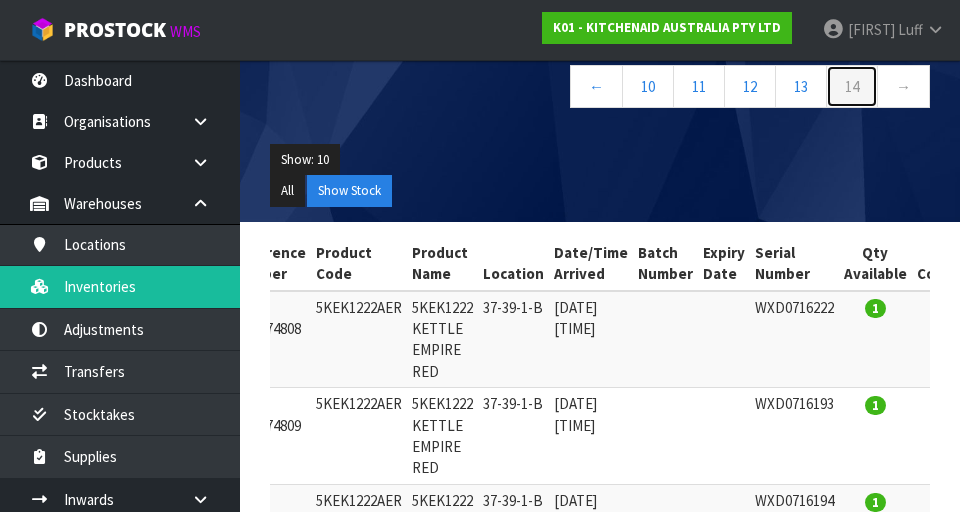 click on "14" at bounding box center (852, 86) 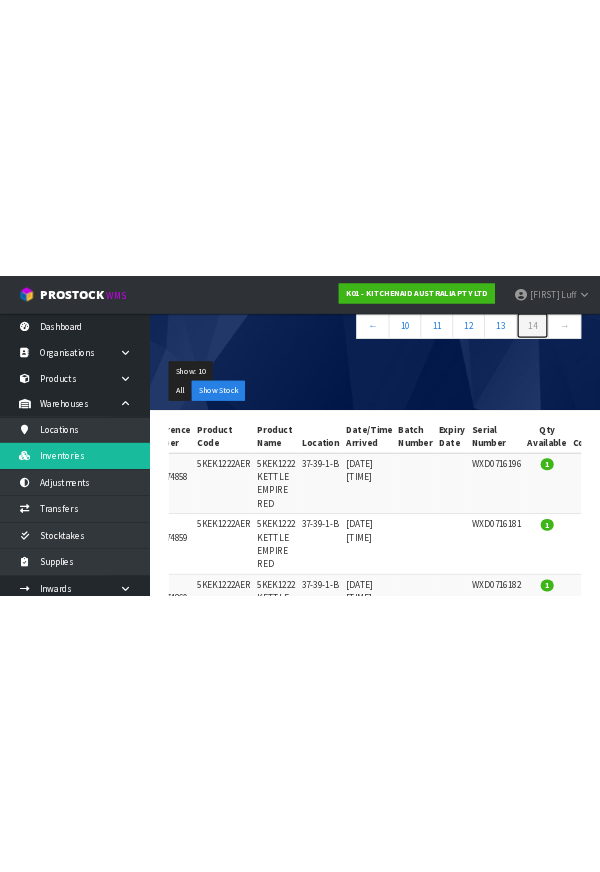 scroll, scrollTop: 0, scrollLeft: 0, axis: both 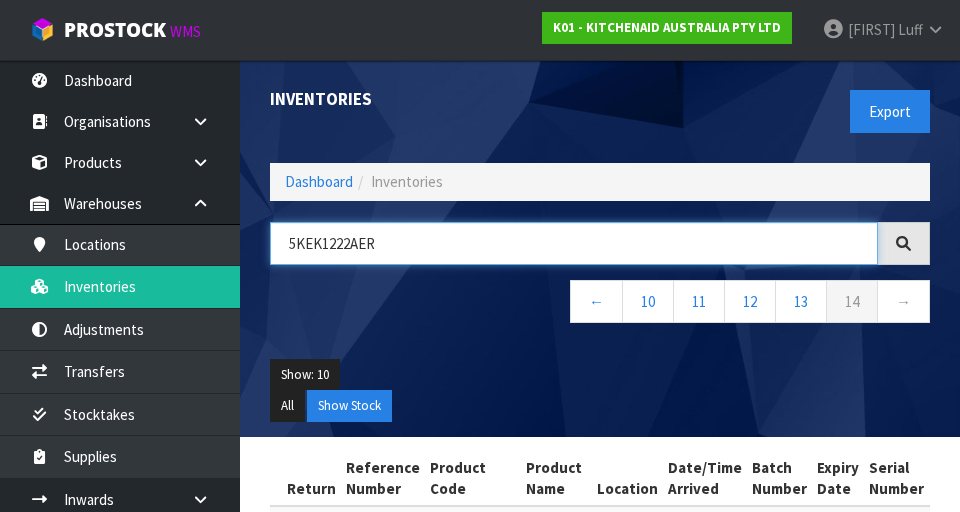click on "5KEK1222AER" at bounding box center [574, 243] 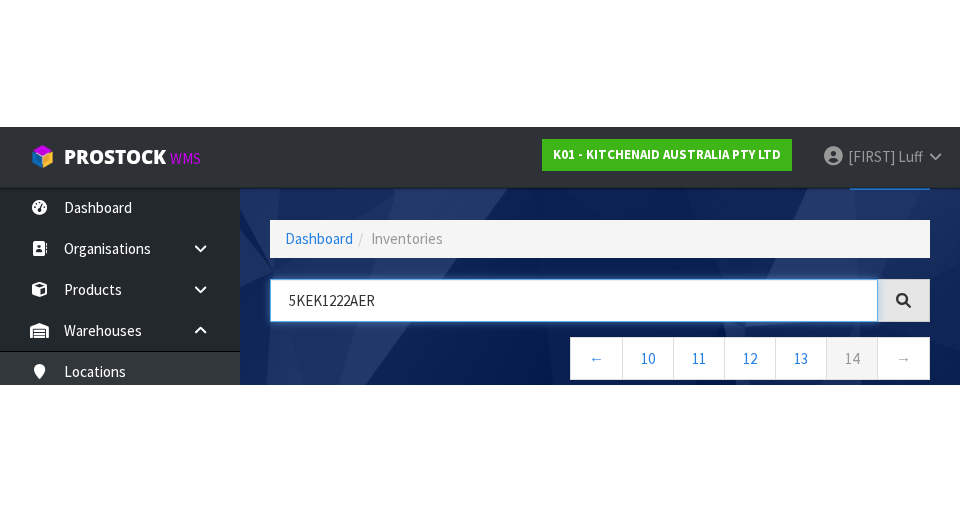 scroll, scrollTop: 114, scrollLeft: 0, axis: vertical 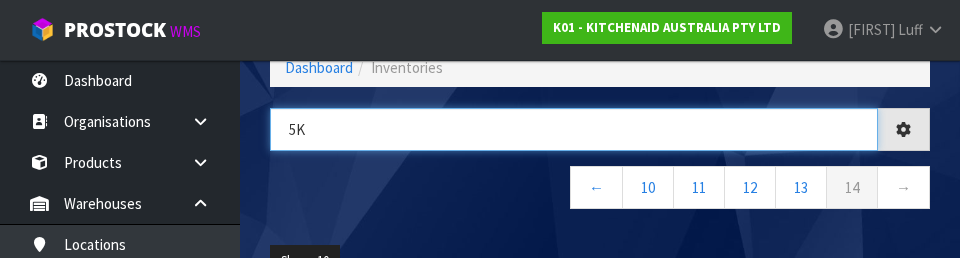 type on "5" 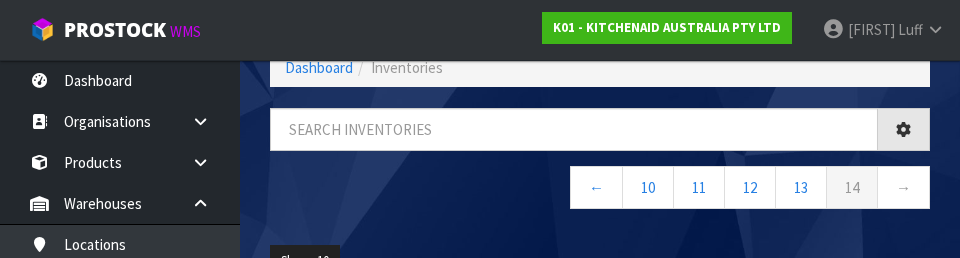 click on "←
10 11 12 13 14
→" at bounding box center [600, 190] 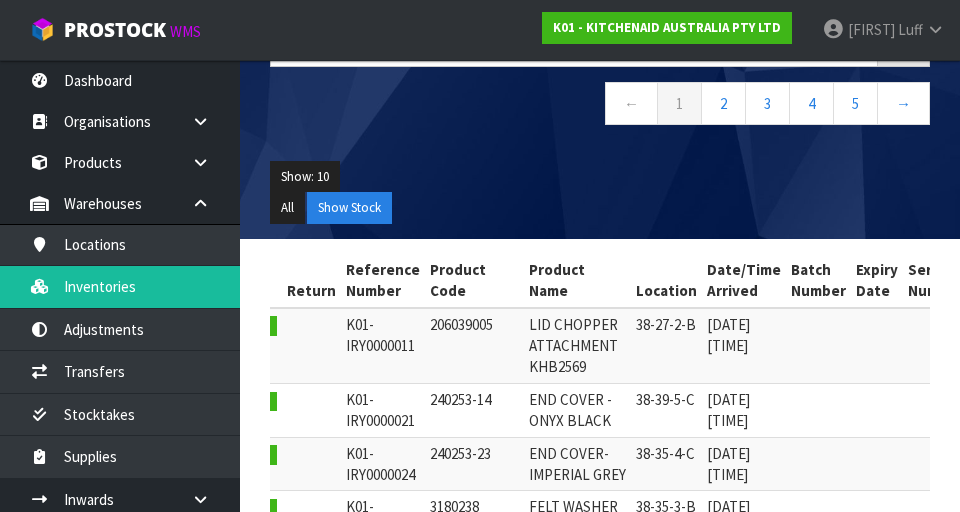scroll, scrollTop: 182, scrollLeft: 0, axis: vertical 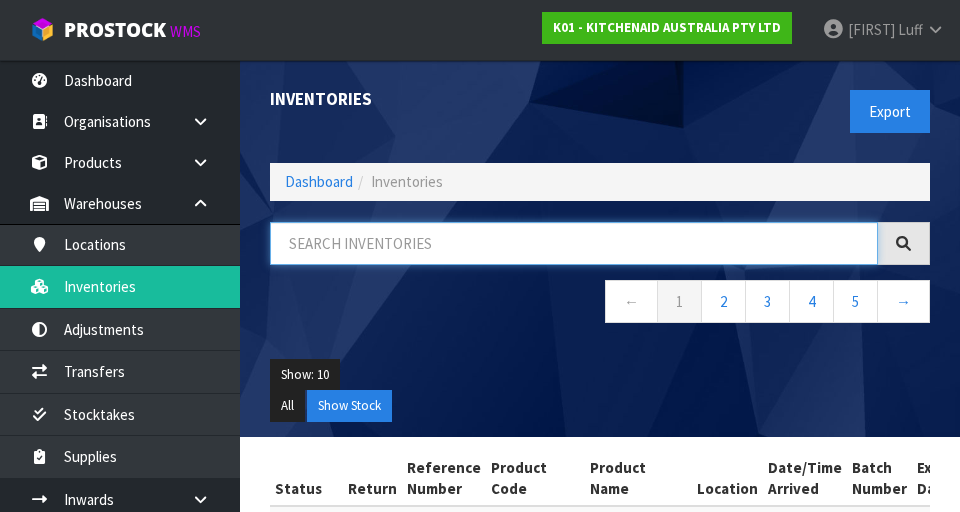 click at bounding box center [574, 243] 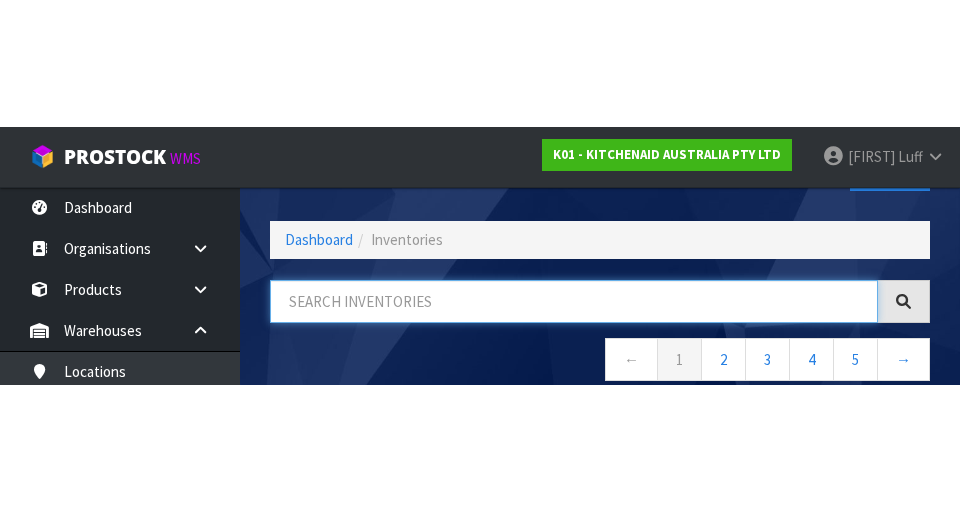 scroll, scrollTop: 114, scrollLeft: 0, axis: vertical 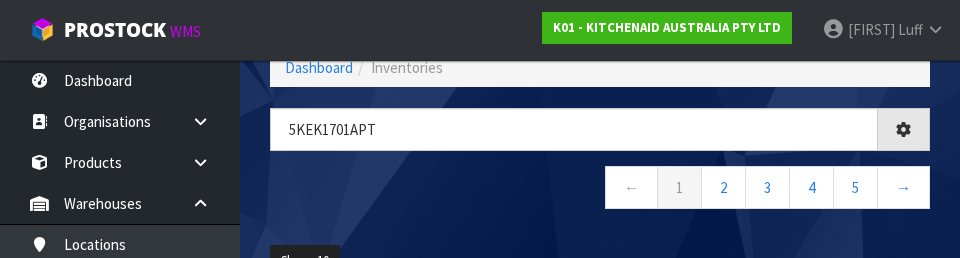 click on "←
1 2 3 4 5
→" at bounding box center [600, 190] 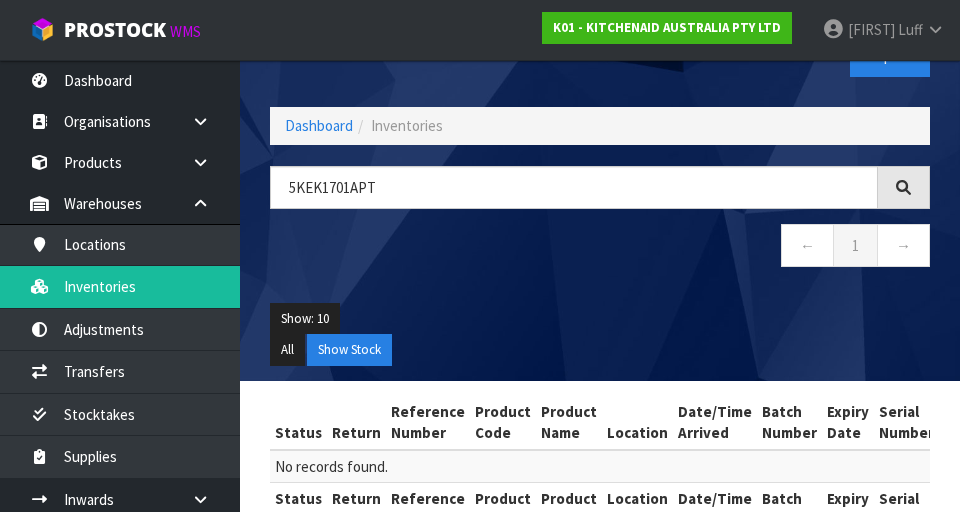 scroll, scrollTop: 116, scrollLeft: 0, axis: vertical 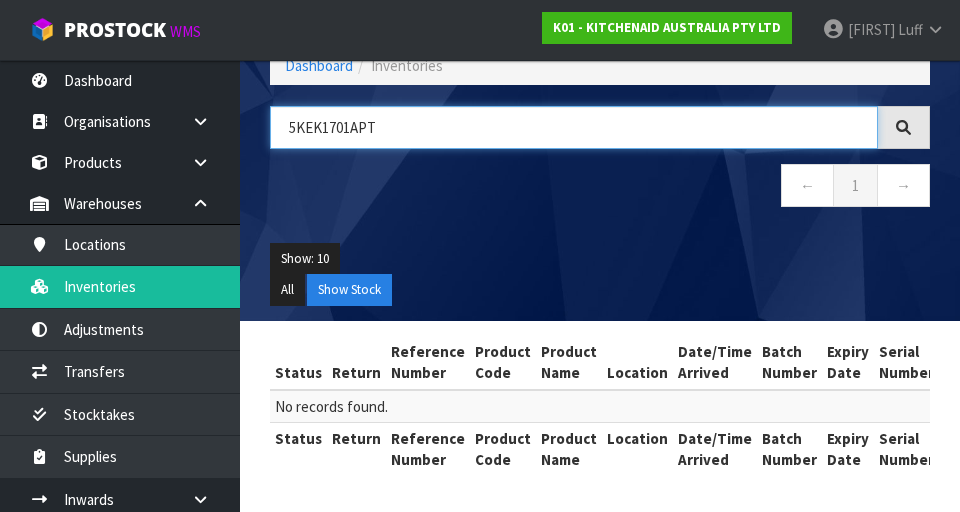 click on "5KEK1701APT" at bounding box center [574, 127] 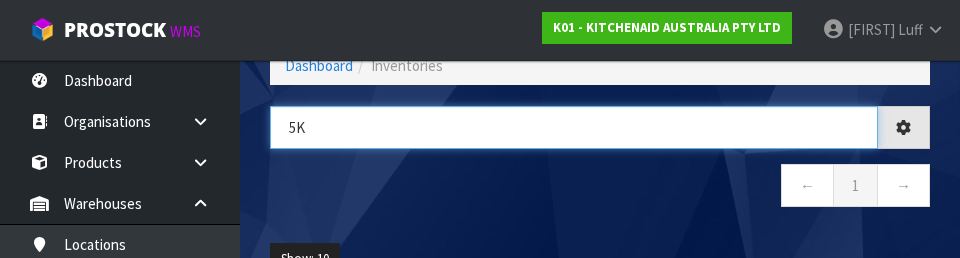 type on "5" 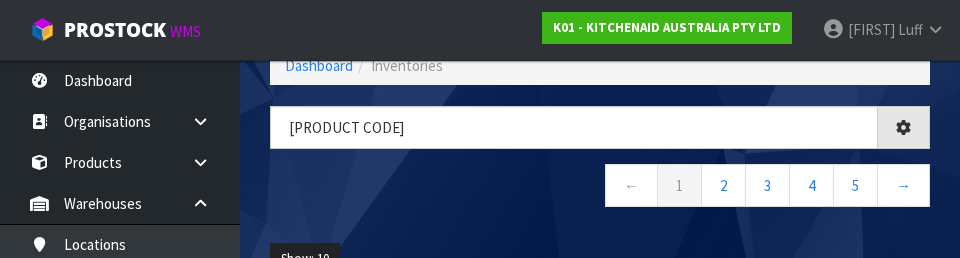 click on "←
1 2 3 4 5
→" at bounding box center [600, 188] 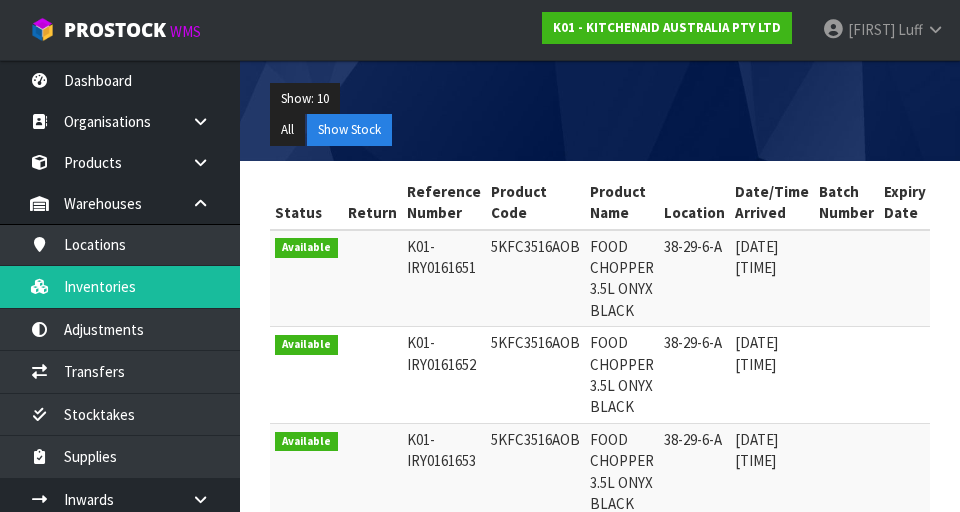 scroll, scrollTop: 277, scrollLeft: 0, axis: vertical 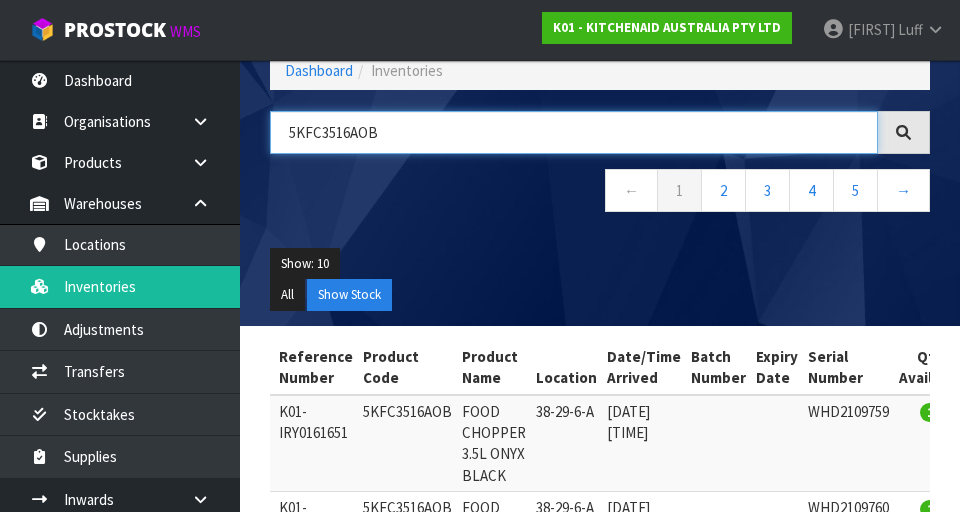 click on "5KFC3516AOB" at bounding box center (574, 132) 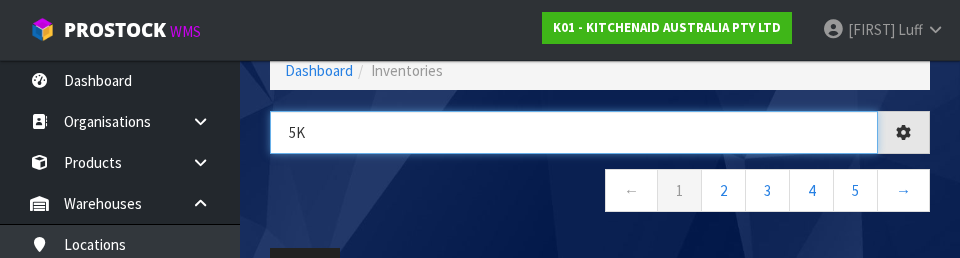 type on "5" 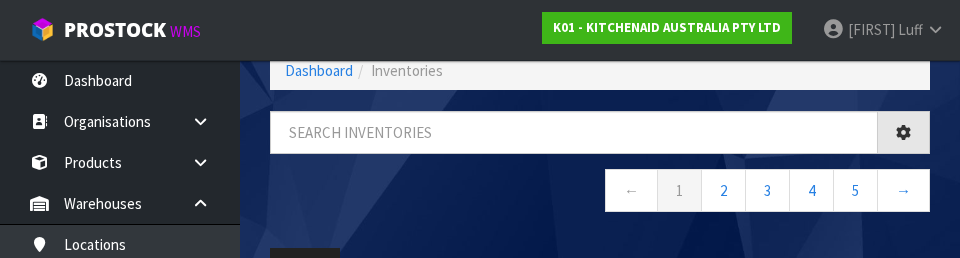 click on "←
1 2 3 4 5
→" at bounding box center [600, 193] 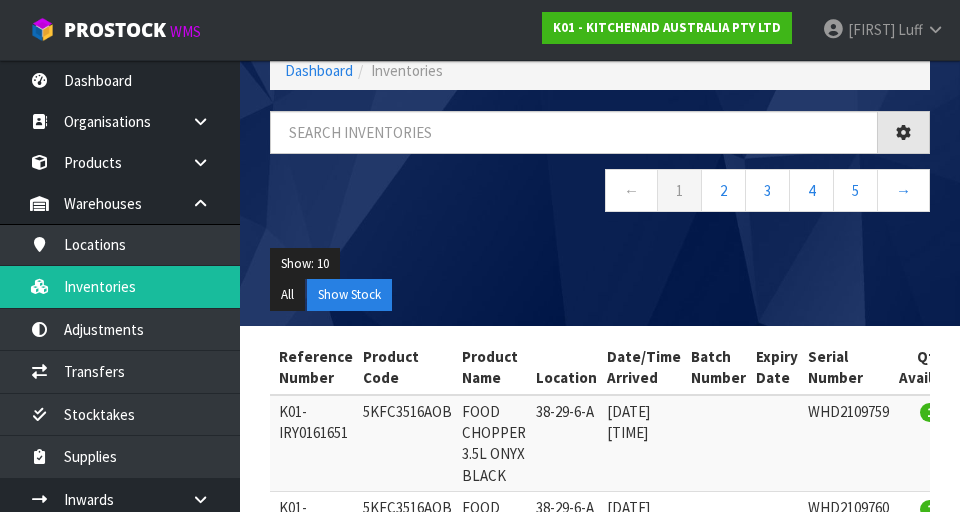 click on "All
Show Stock" at bounding box center (600, 295) 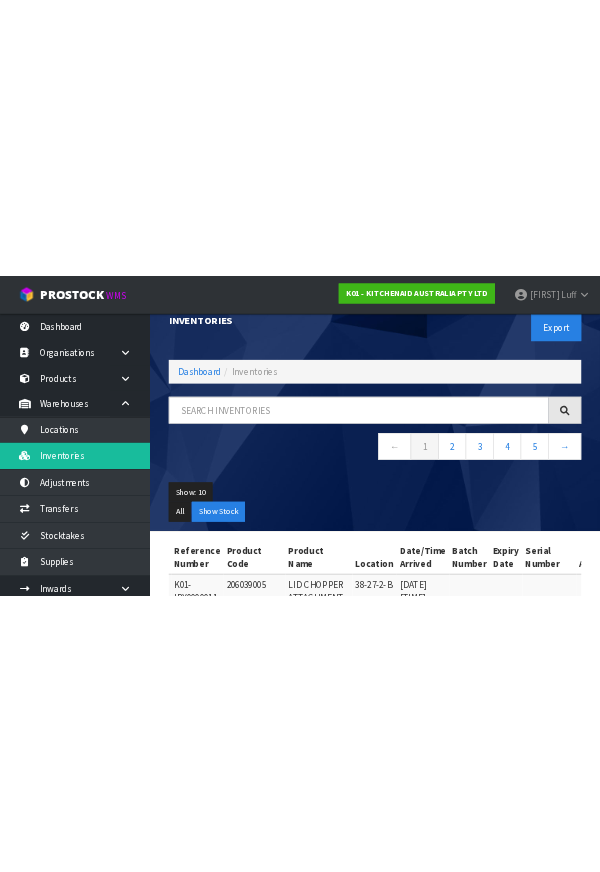 scroll, scrollTop: 0, scrollLeft: 0, axis: both 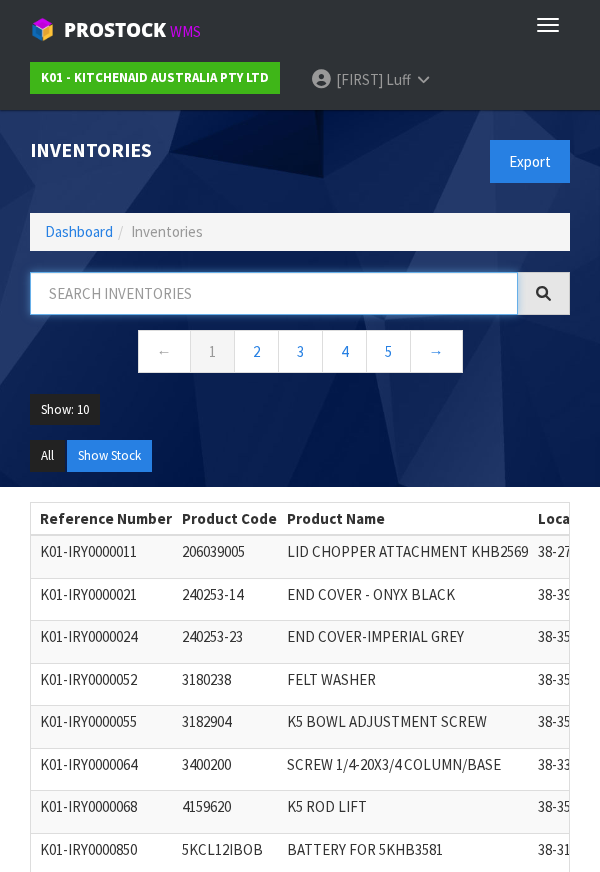 click at bounding box center (274, 293) 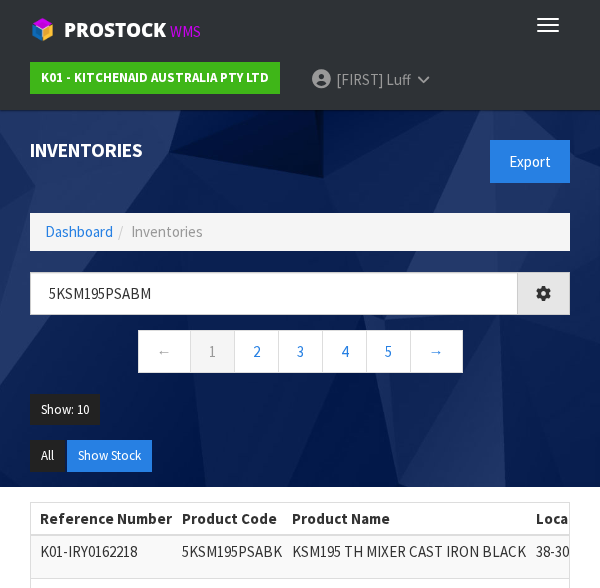 click on "Show: 10
5
10
25
50" at bounding box center (300, 417) 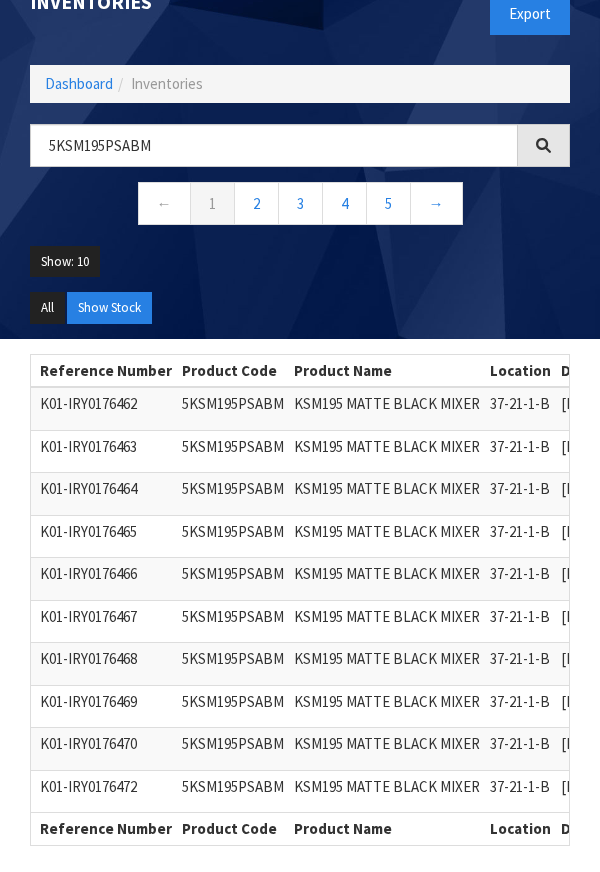 scroll, scrollTop: 153, scrollLeft: 0, axis: vertical 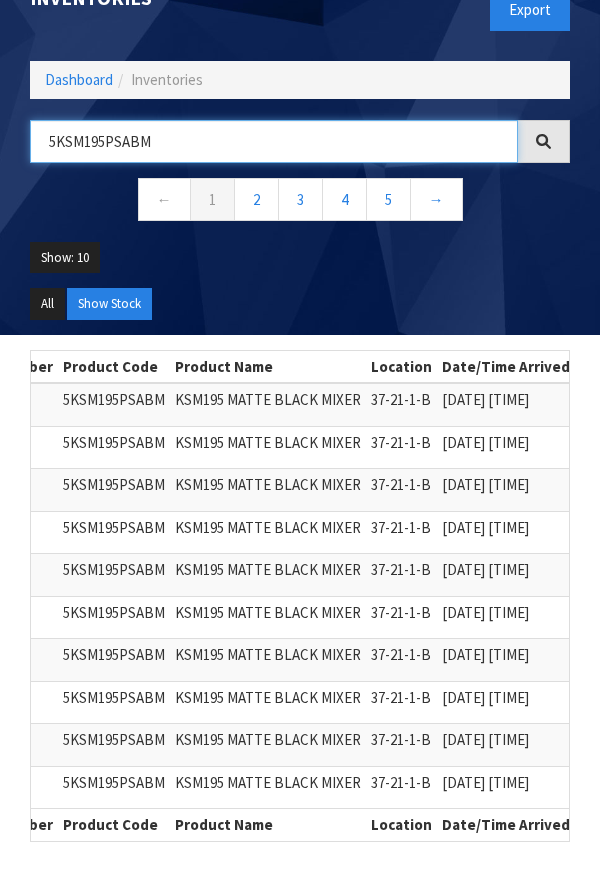 click on "5KSM195PSABM" at bounding box center [274, 141] 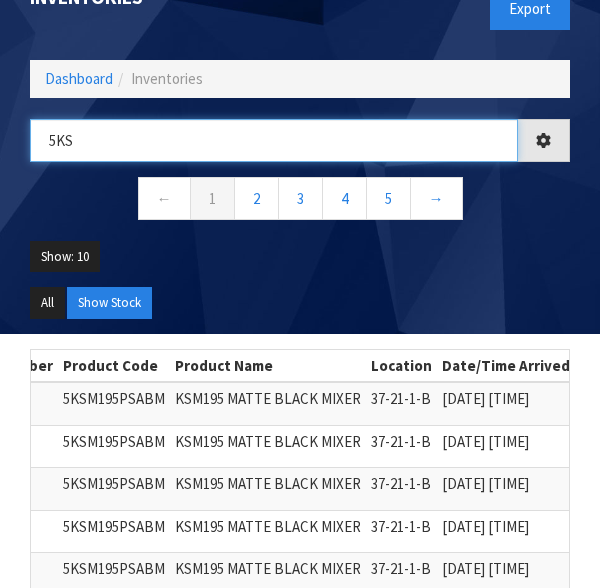 type on "5K" 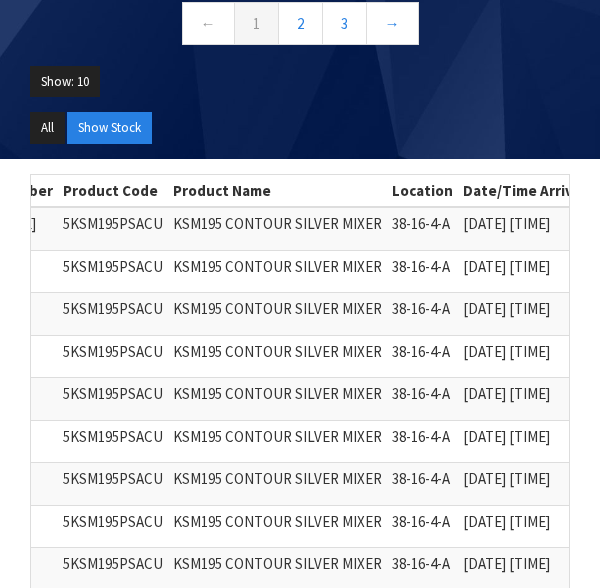 scroll, scrollTop: 336, scrollLeft: 0, axis: vertical 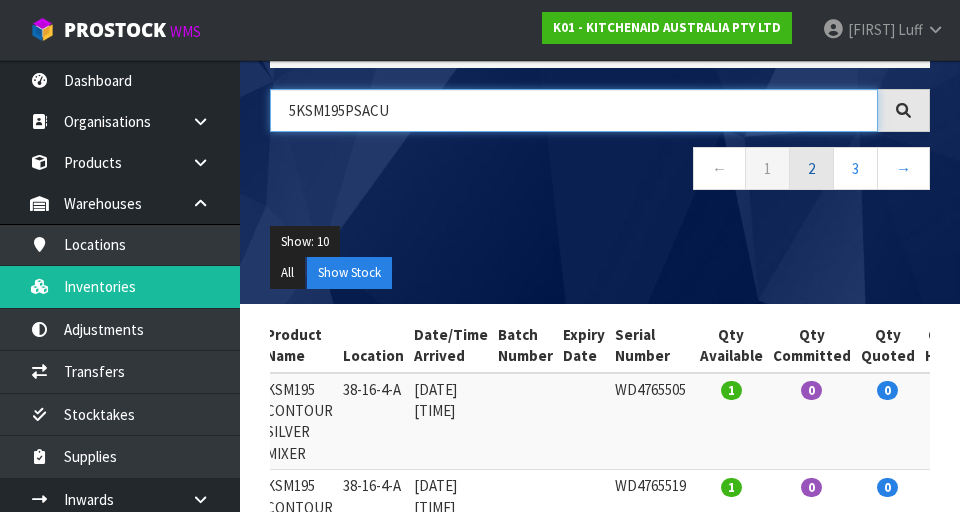 type on "5KSM195PSACU" 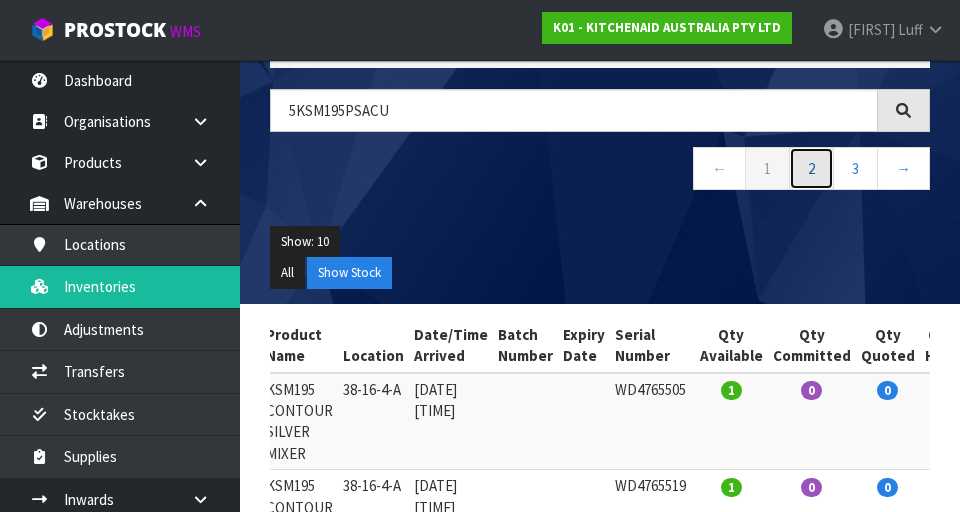 click on "2" at bounding box center [811, 168] 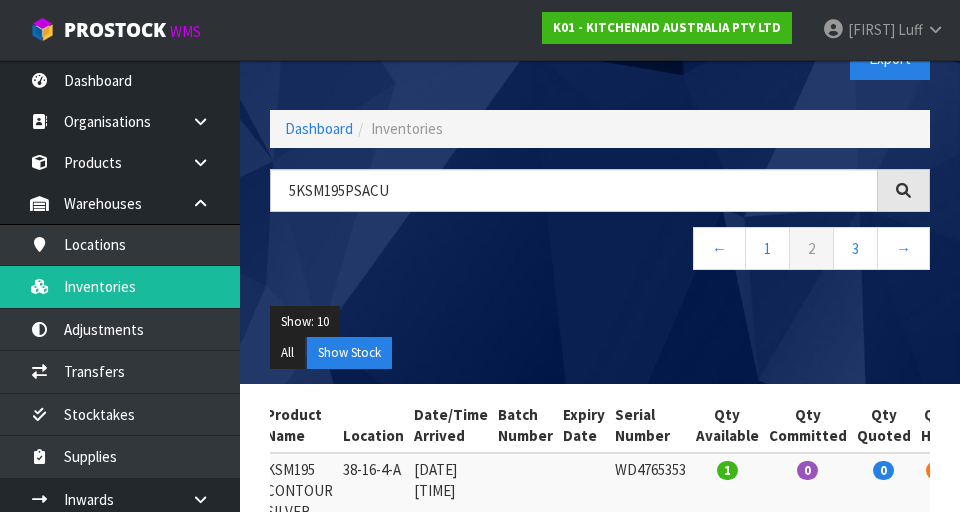 scroll, scrollTop: 52, scrollLeft: 0, axis: vertical 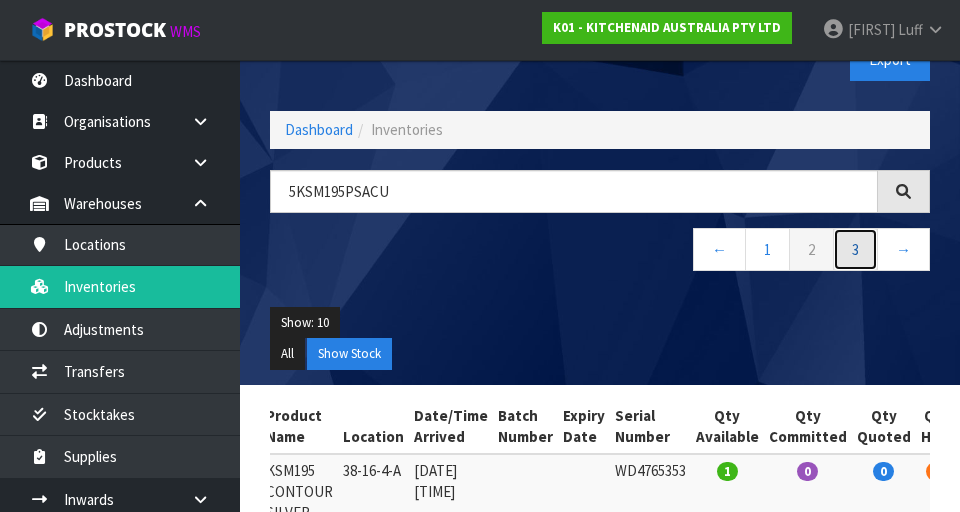 click on "3" at bounding box center (855, 249) 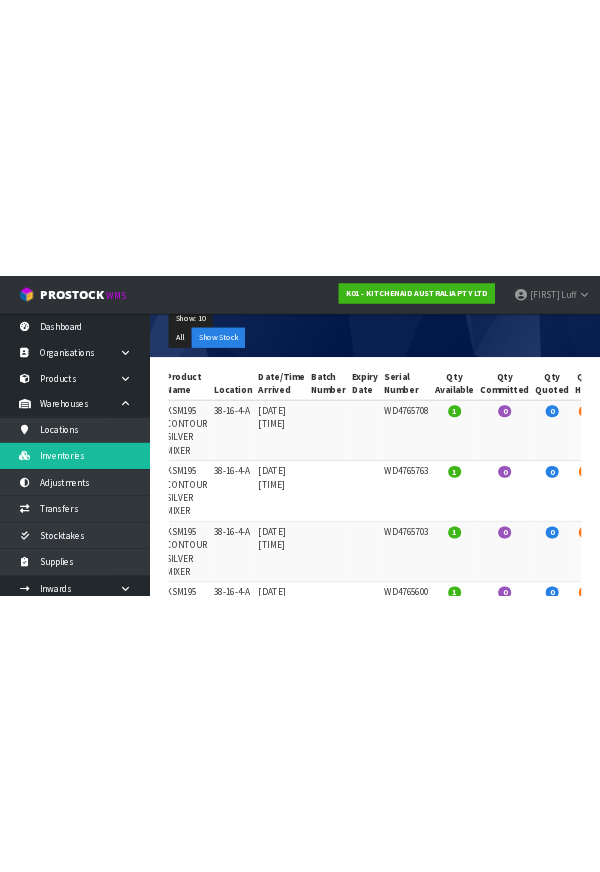 scroll, scrollTop: 0, scrollLeft: 0, axis: both 